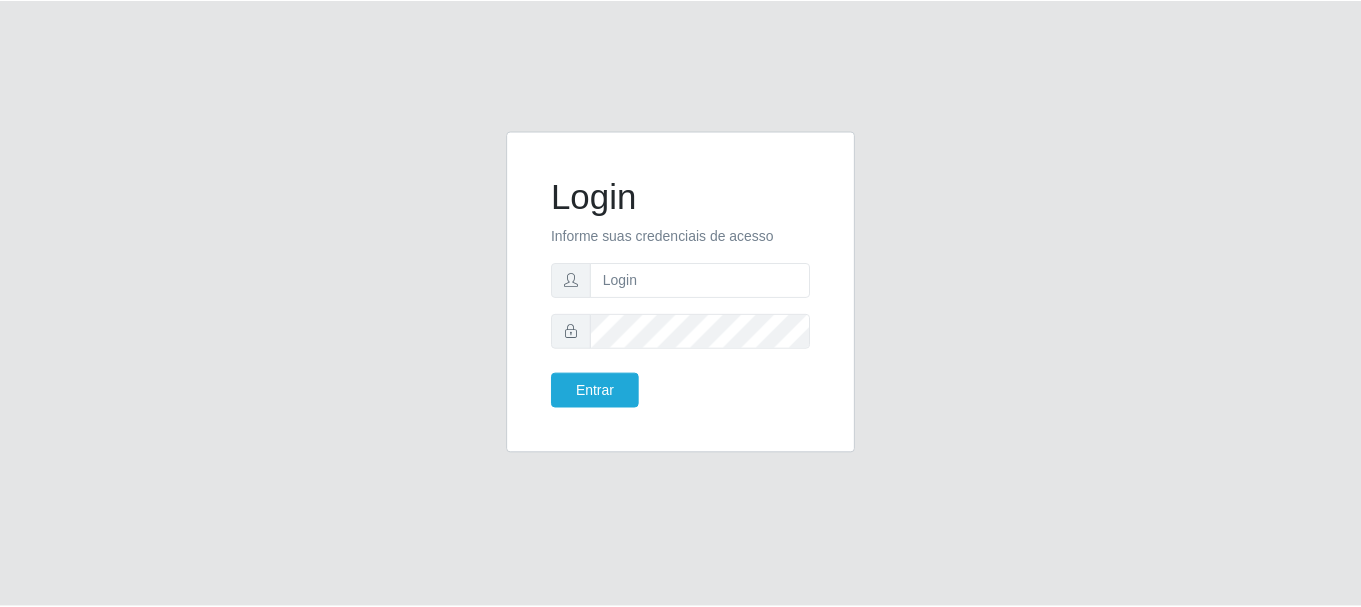 scroll, scrollTop: 0, scrollLeft: 0, axis: both 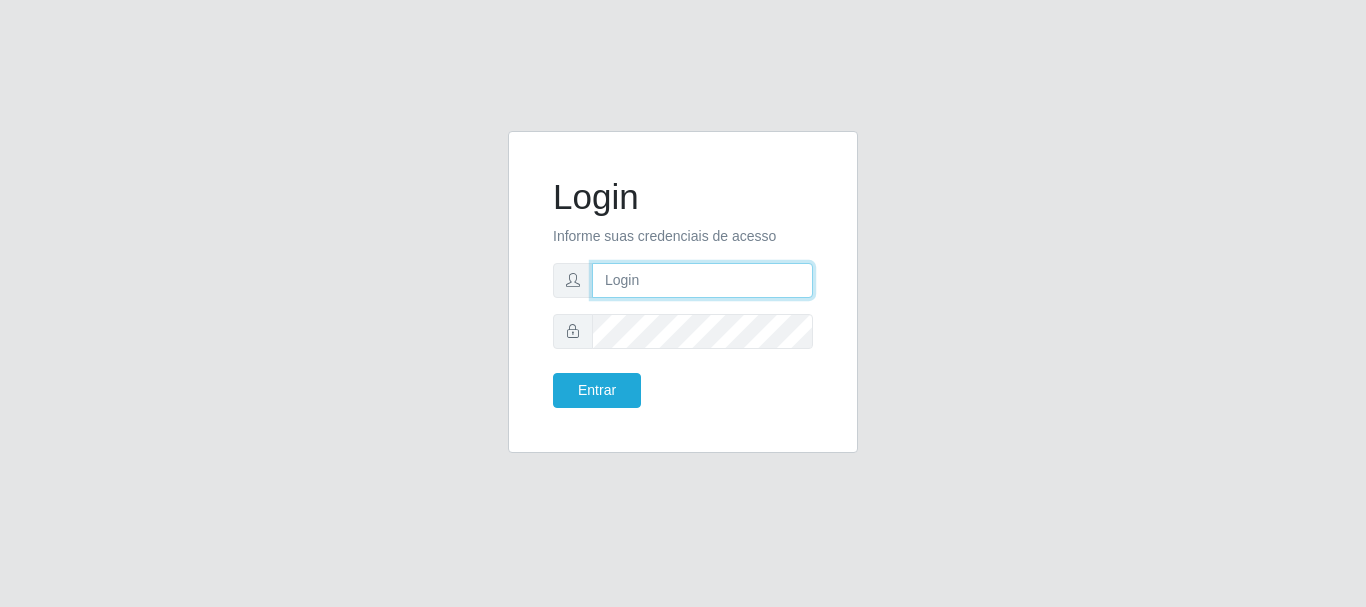 click at bounding box center [702, 280] 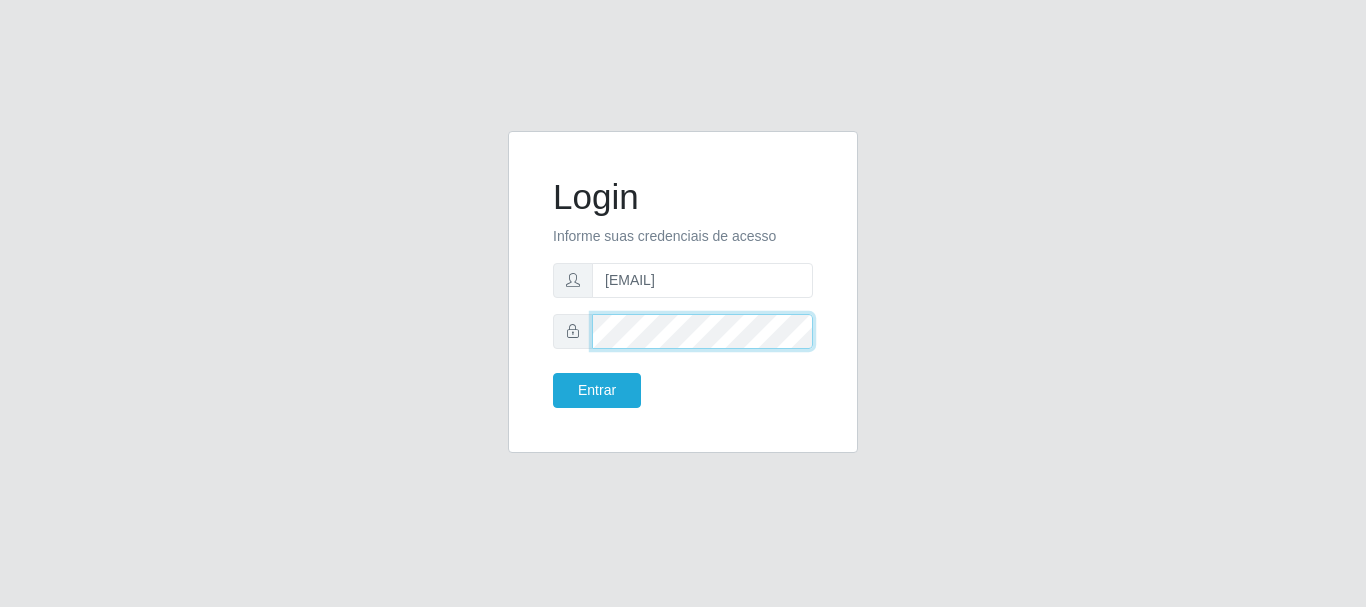 click on "Entrar" at bounding box center (597, 390) 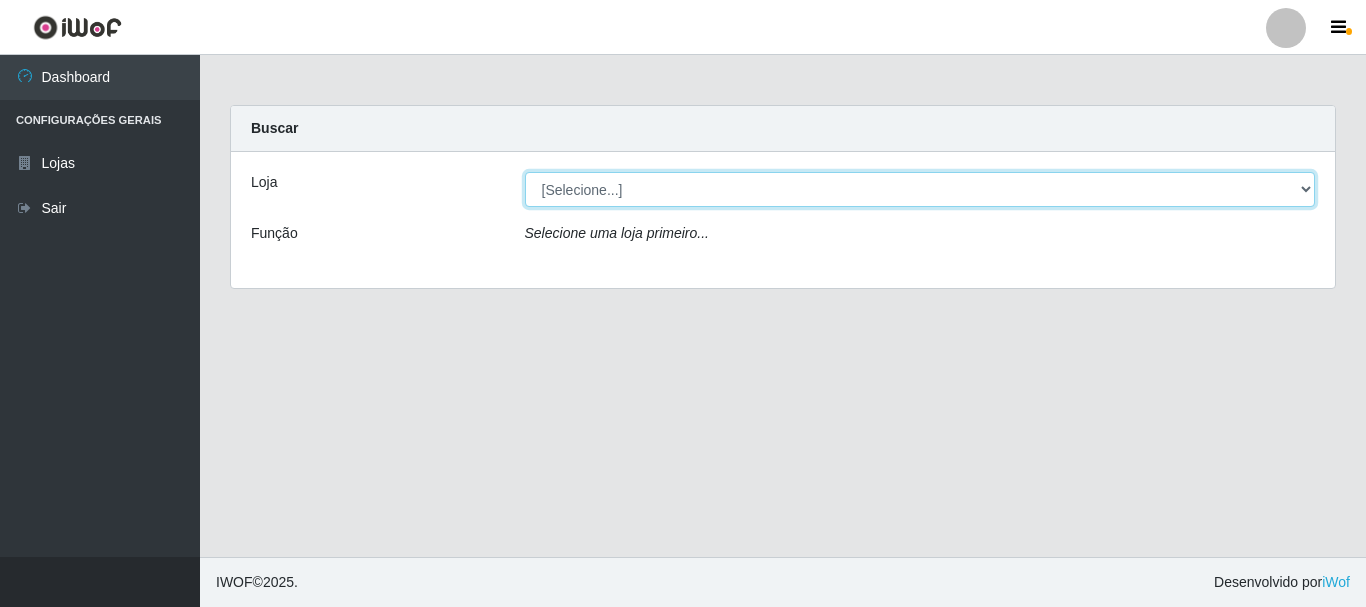 click on "[Selecione...] Queiroz Atacadão - [CITY]" at bounding box center [920, 189] 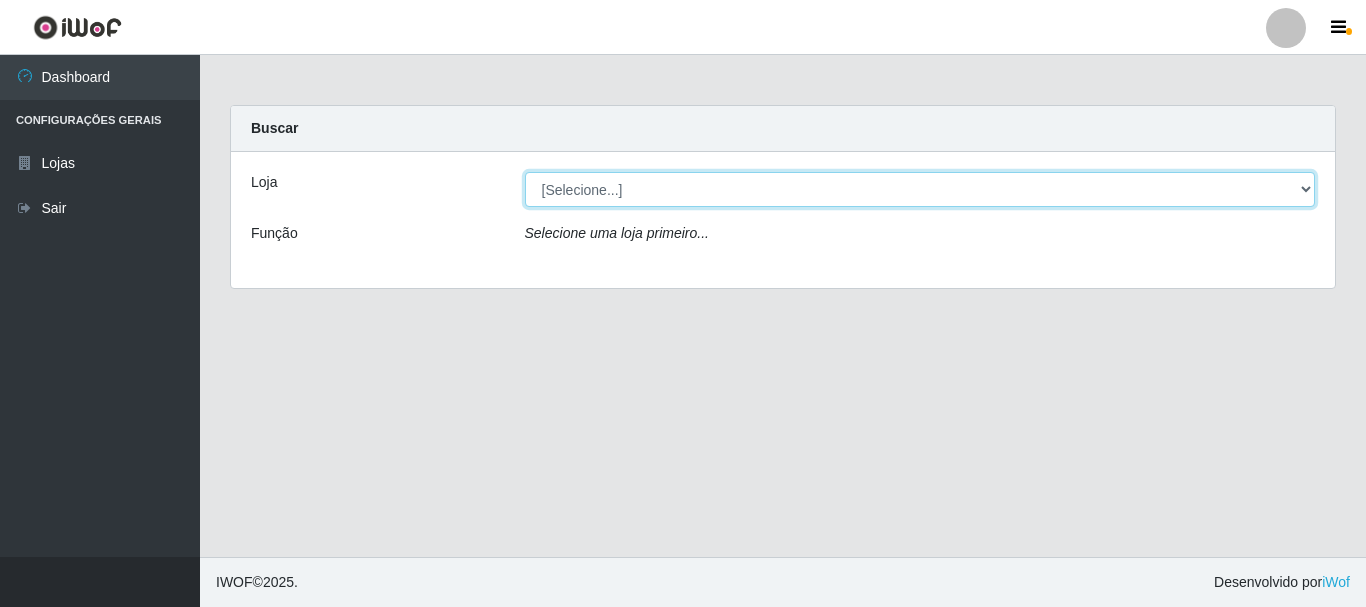 select on "464" 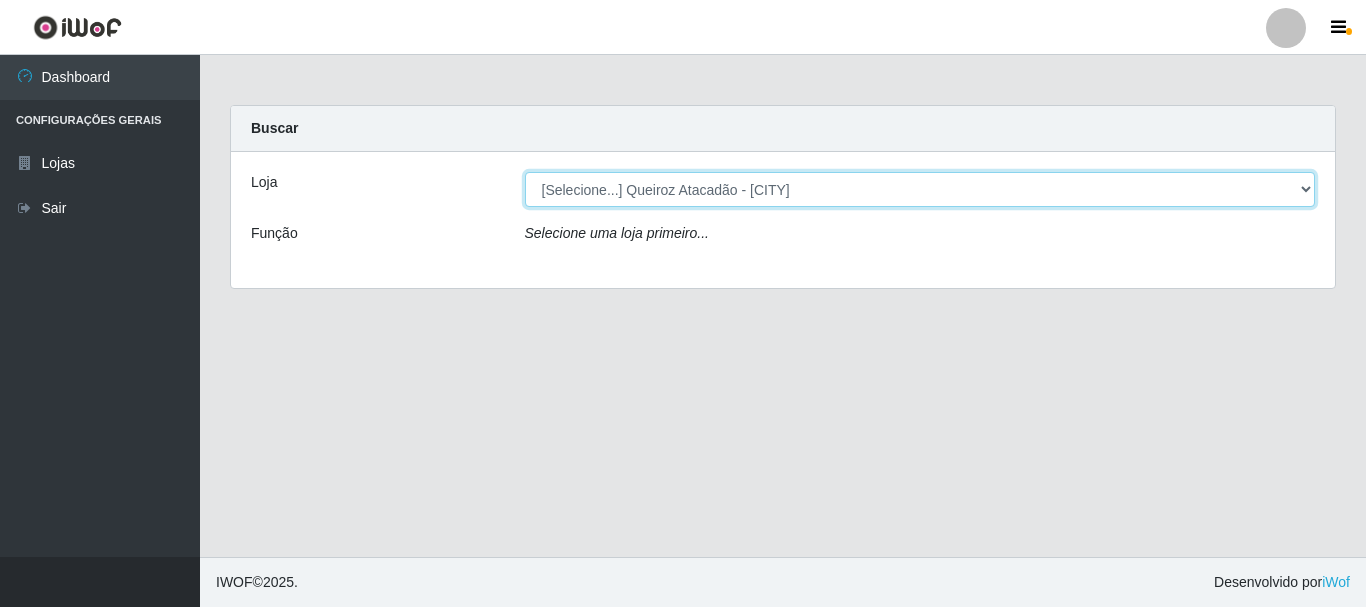 click on "[Selecione...] Queiroz Atacadão - [CITY]" at bounding box center [920, 189] 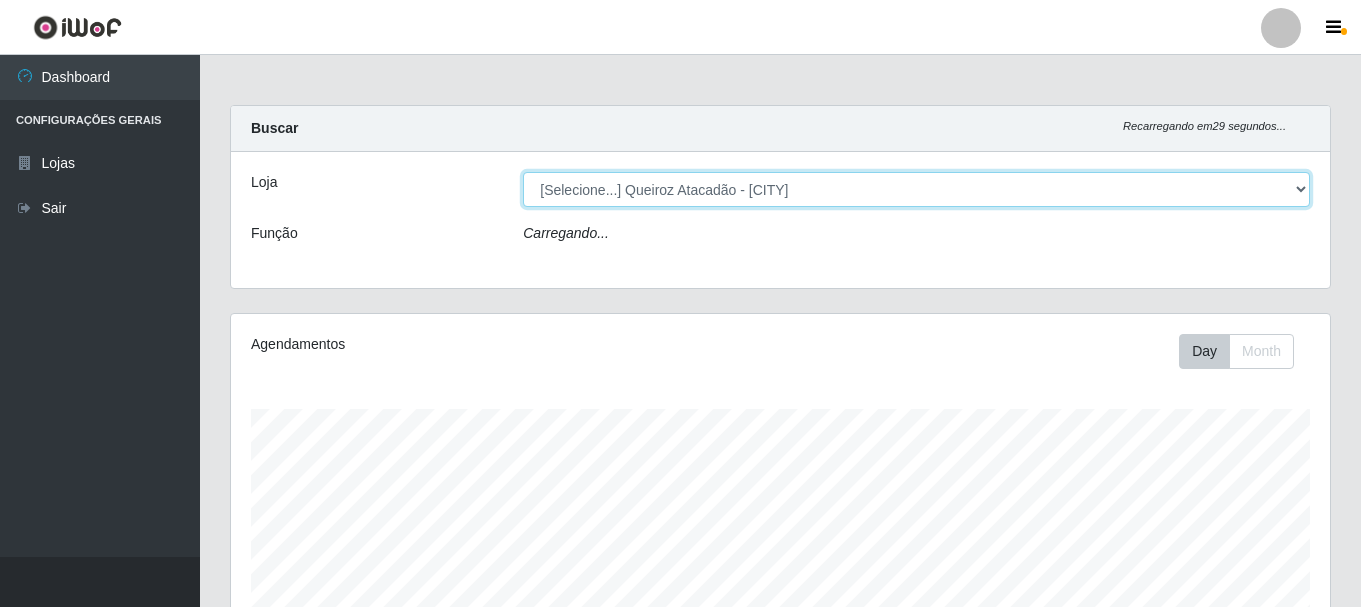 scroll, scrollTop: 999585, scrollLeft: 998901, axis: both 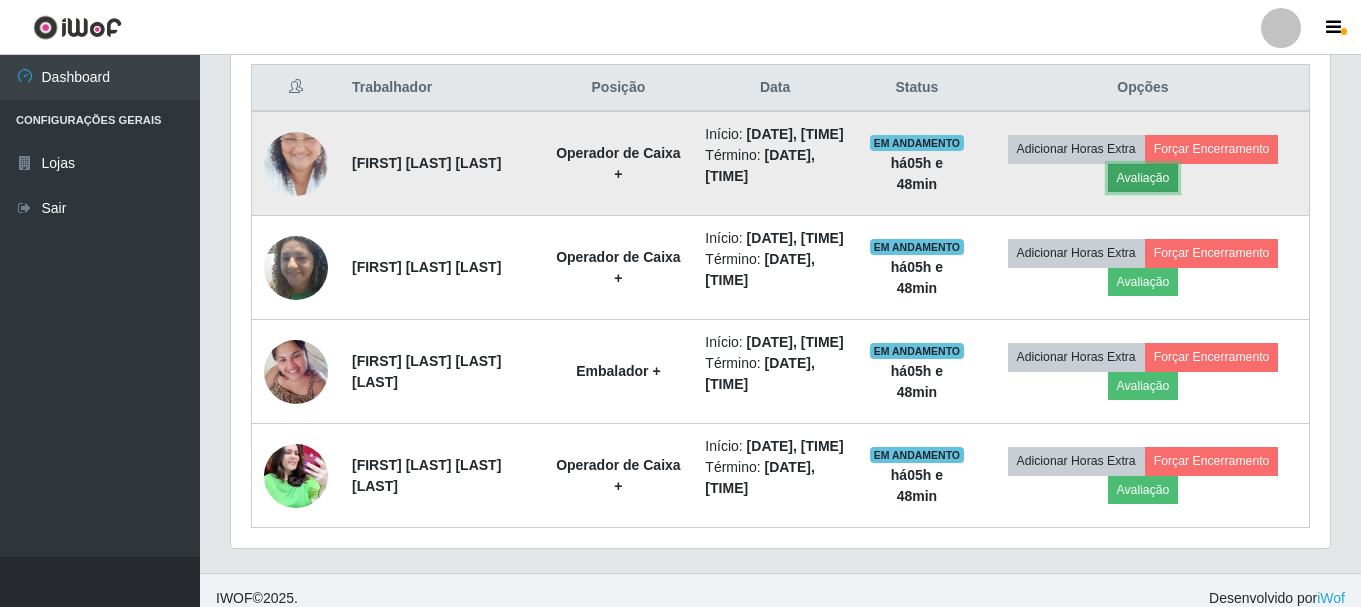 click on "Avaliação" at bounding box center (1143, 178) 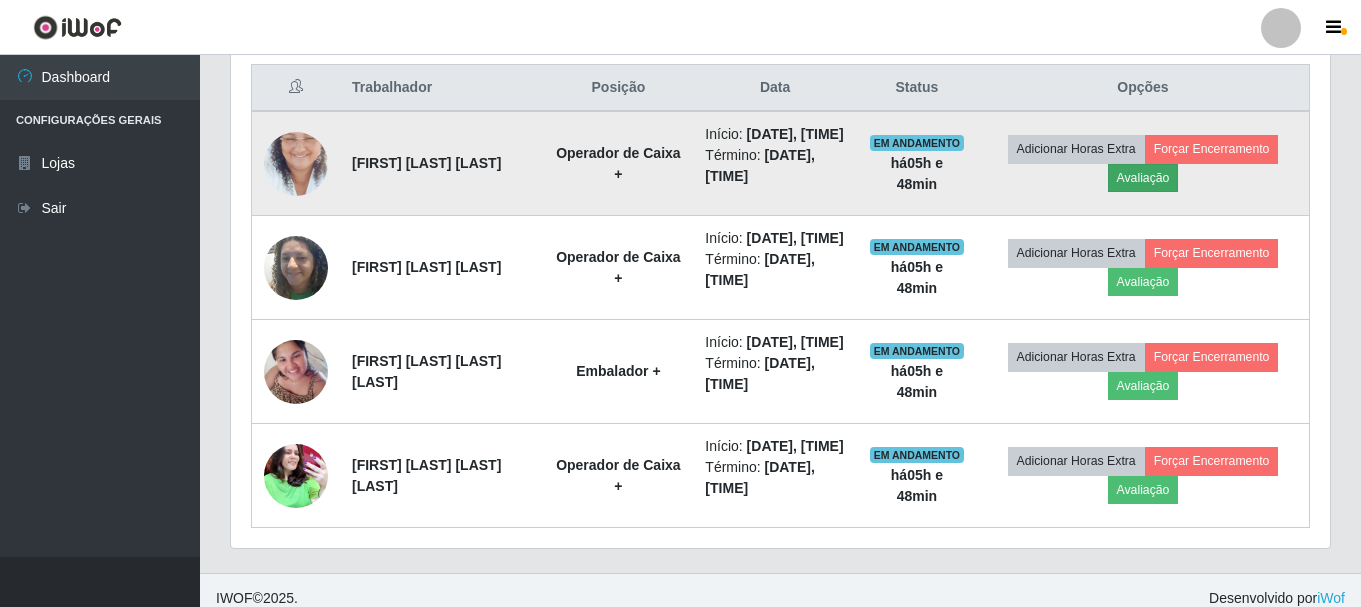 scroll, scrollTop: 999585, scrollLeft: 998911, axis: both 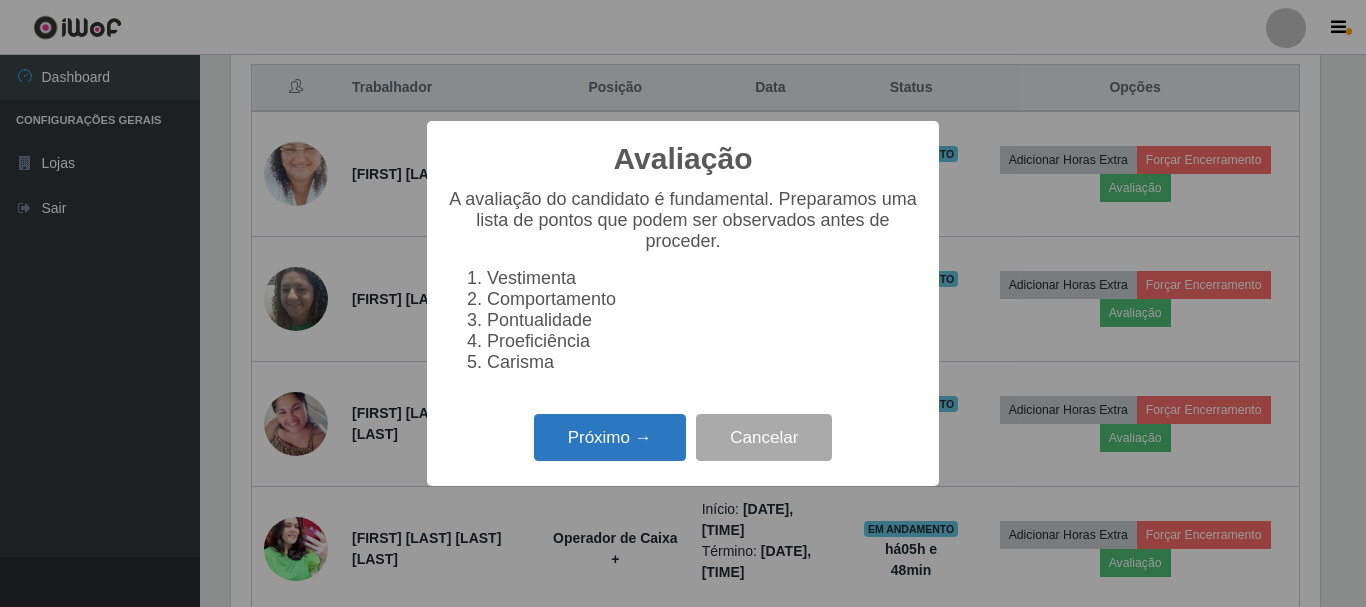 click on "Próximo →" at bounding box center [610, 437] 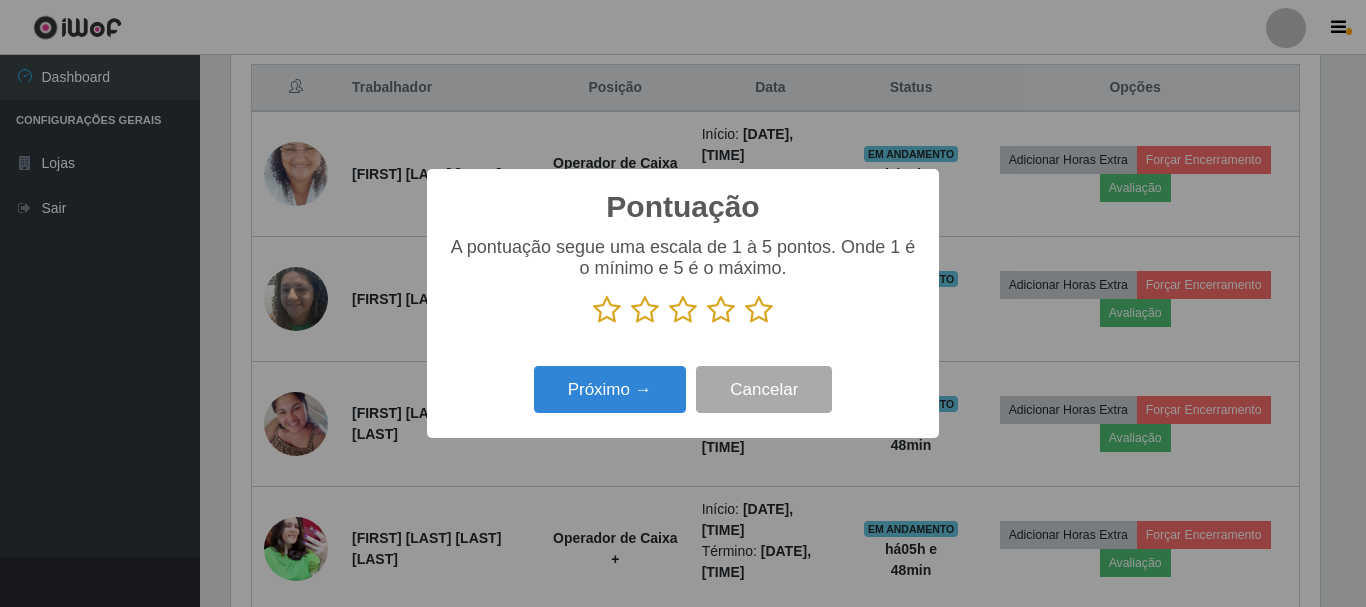 click at bounding box center (759, 310) 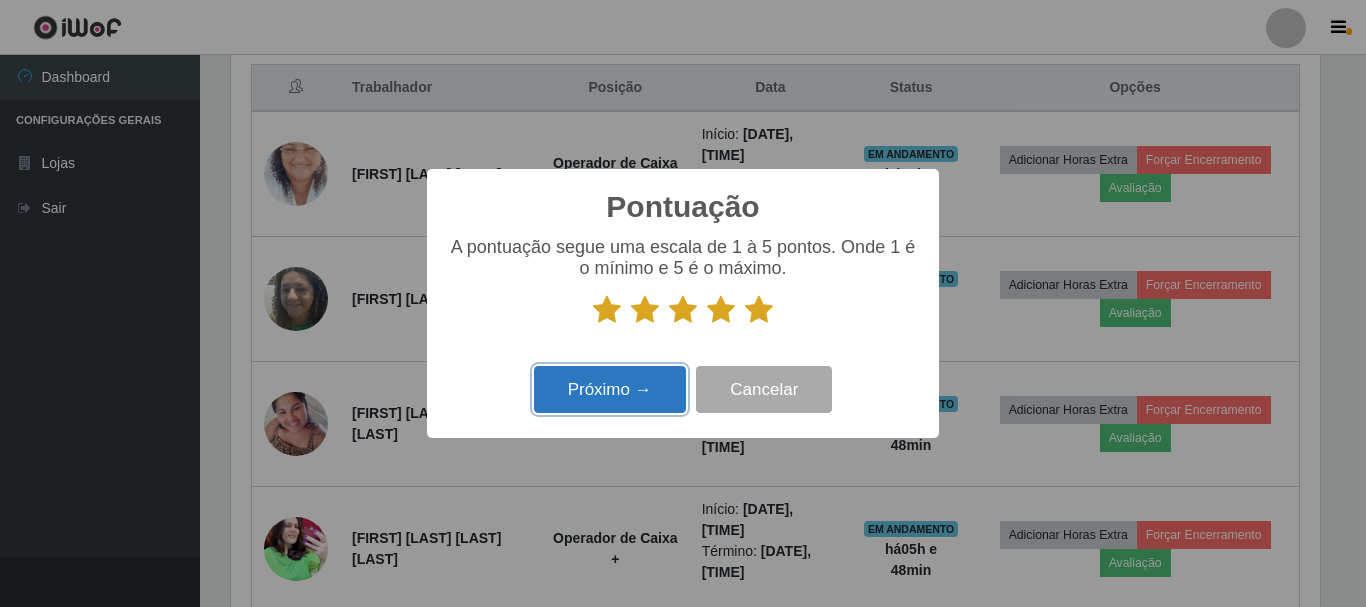 click on "Próximo →" at bounding box center (610, 389) 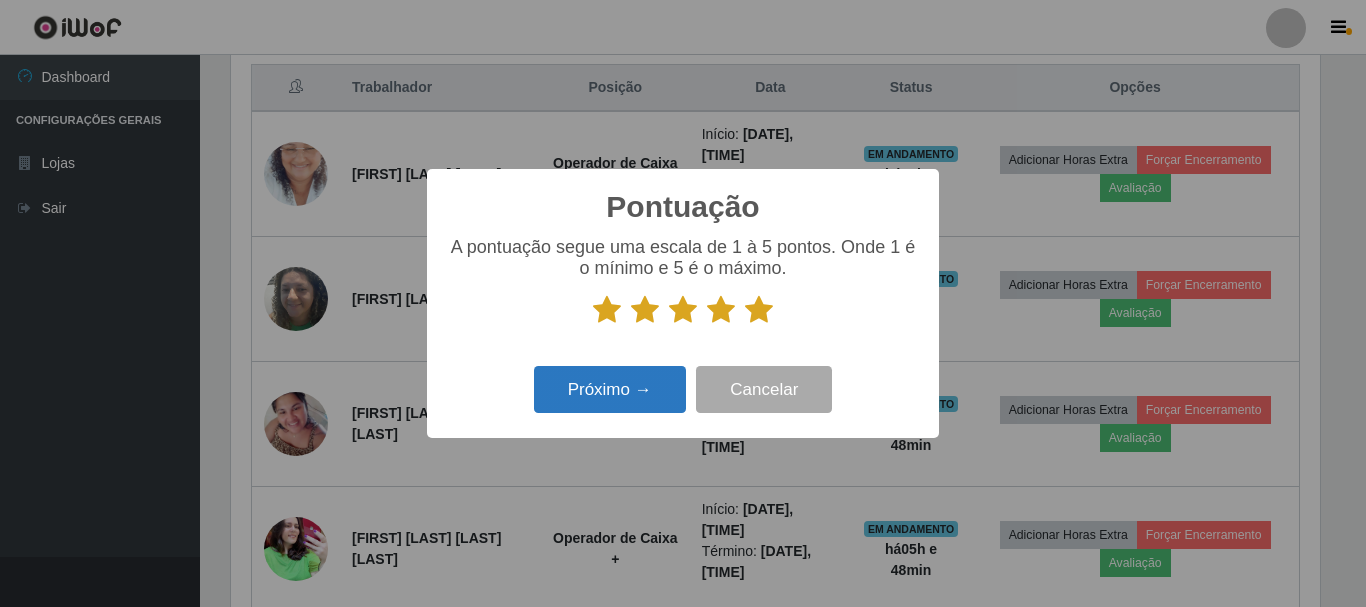 scroll, scrollTop: 999585, scrollLeft: 998911, axis: both 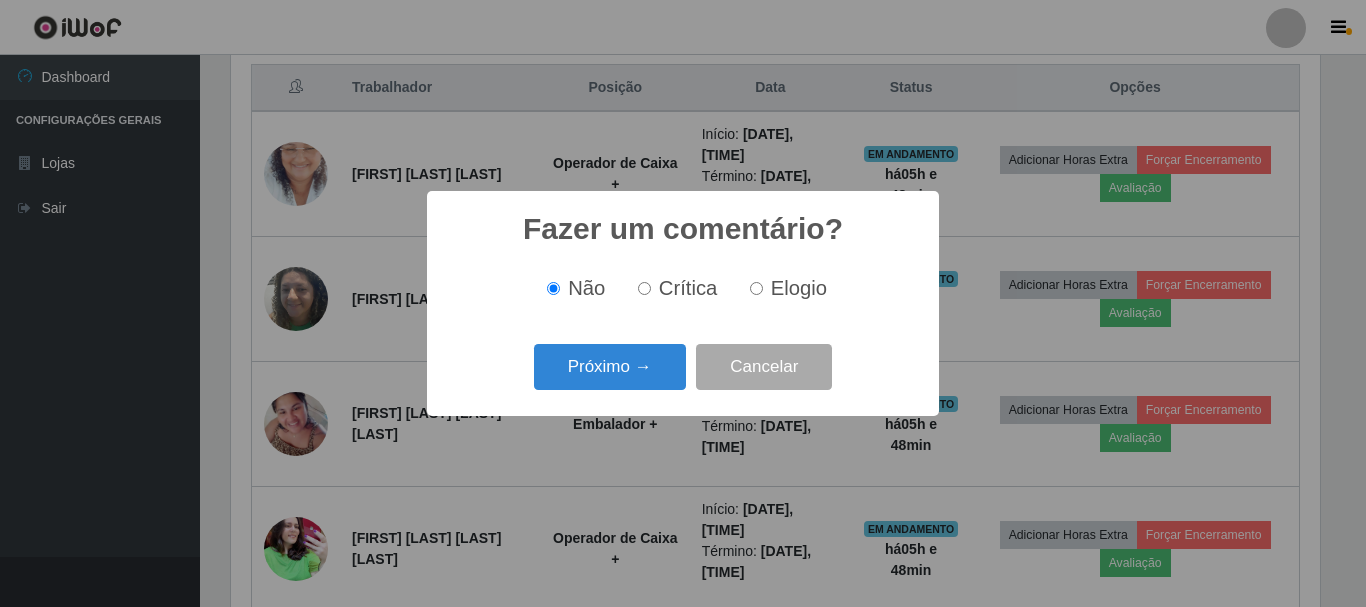 click on "Elogio" at bounding box center (799, 288) 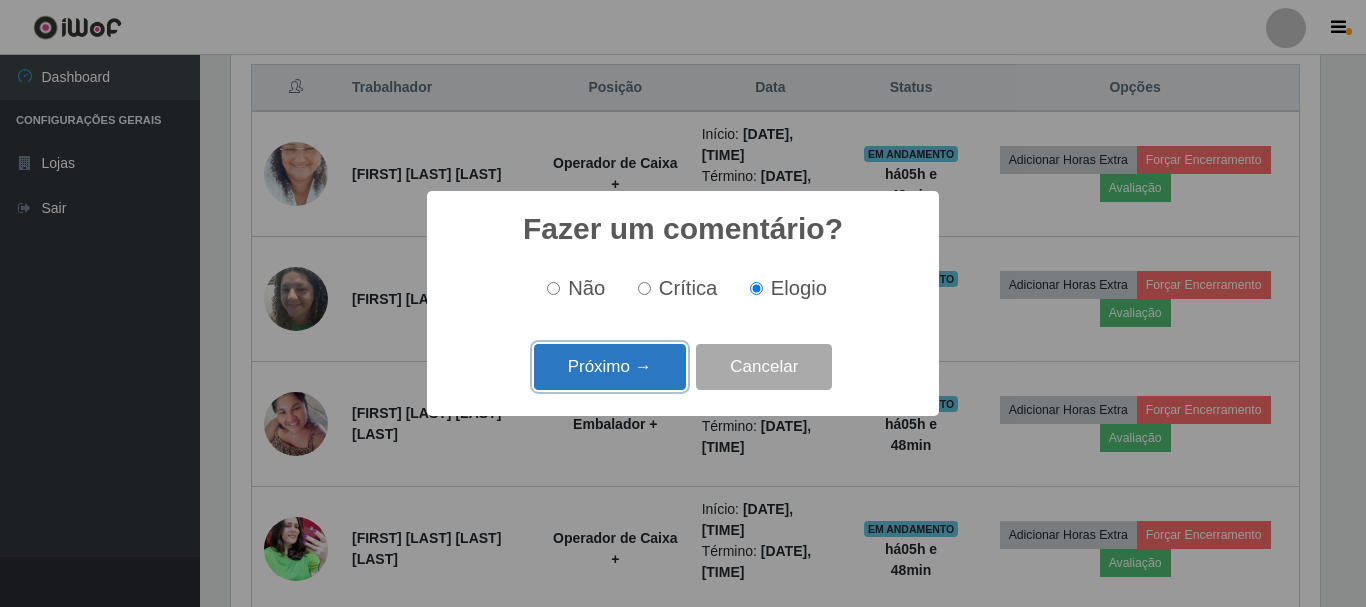 click on "Próximo →" at bounding box center (610, 367) 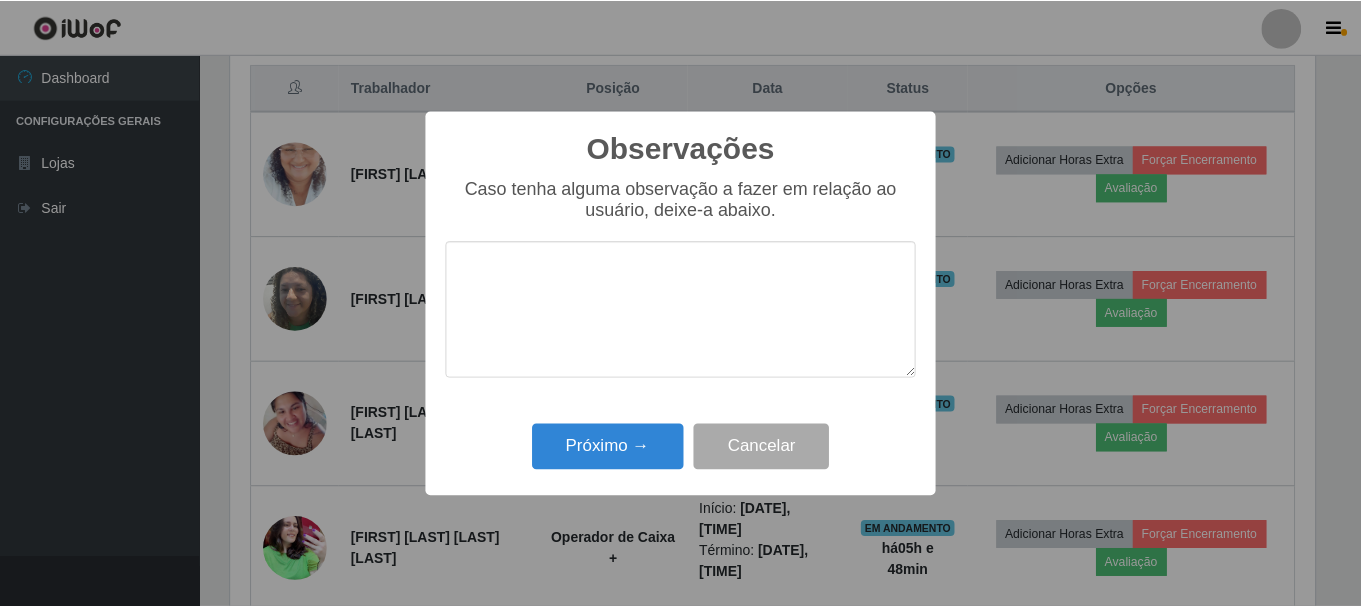 scroll, scrollTop: 999585, scrollLeft: 998911, axis: both 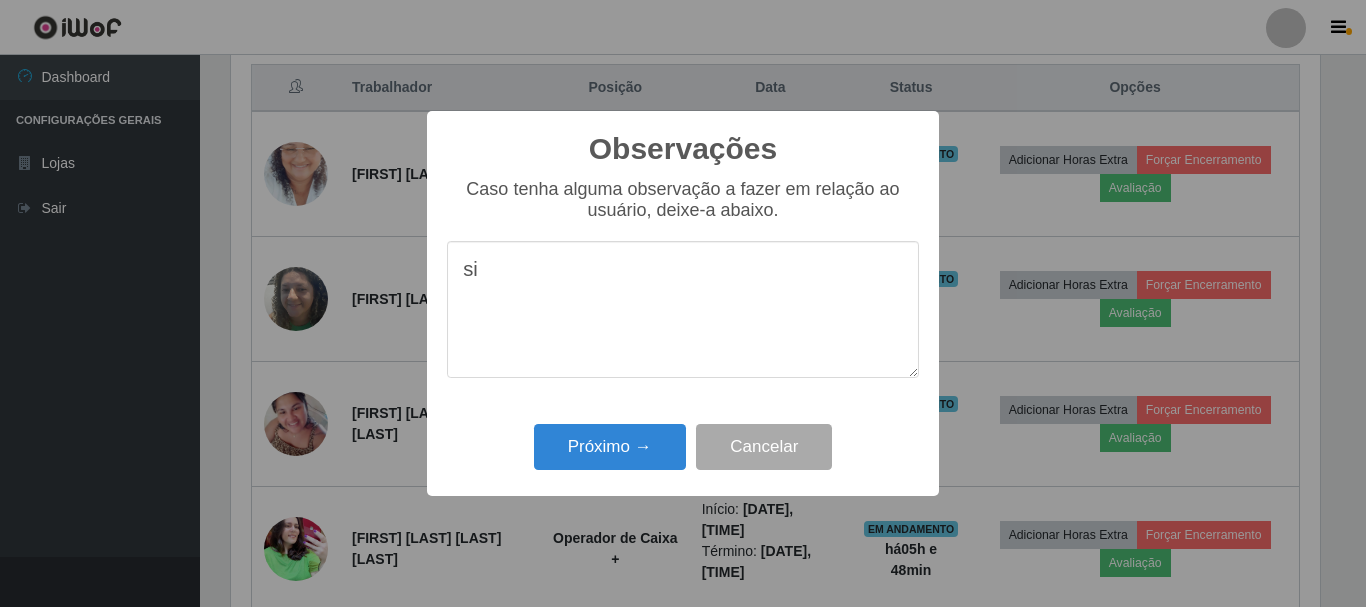 type on "s" 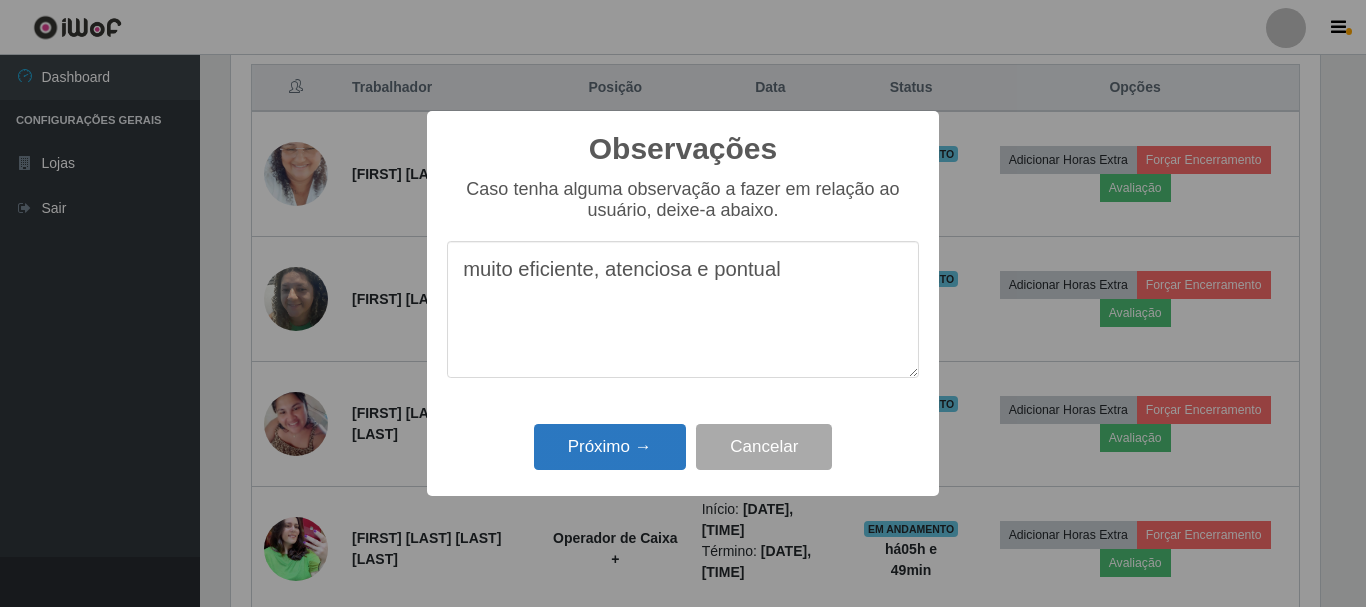 type on "muito eficiente, atenciosa e pontual" 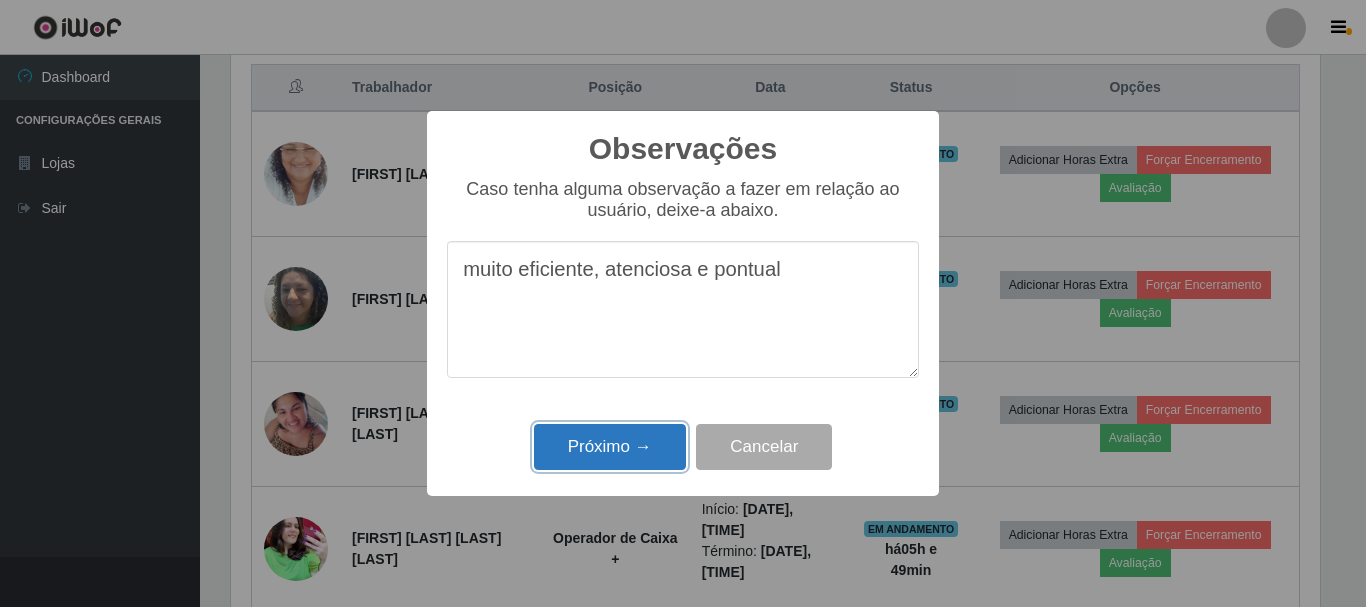 click on "Próximo →" at bounding box center (610, 447) 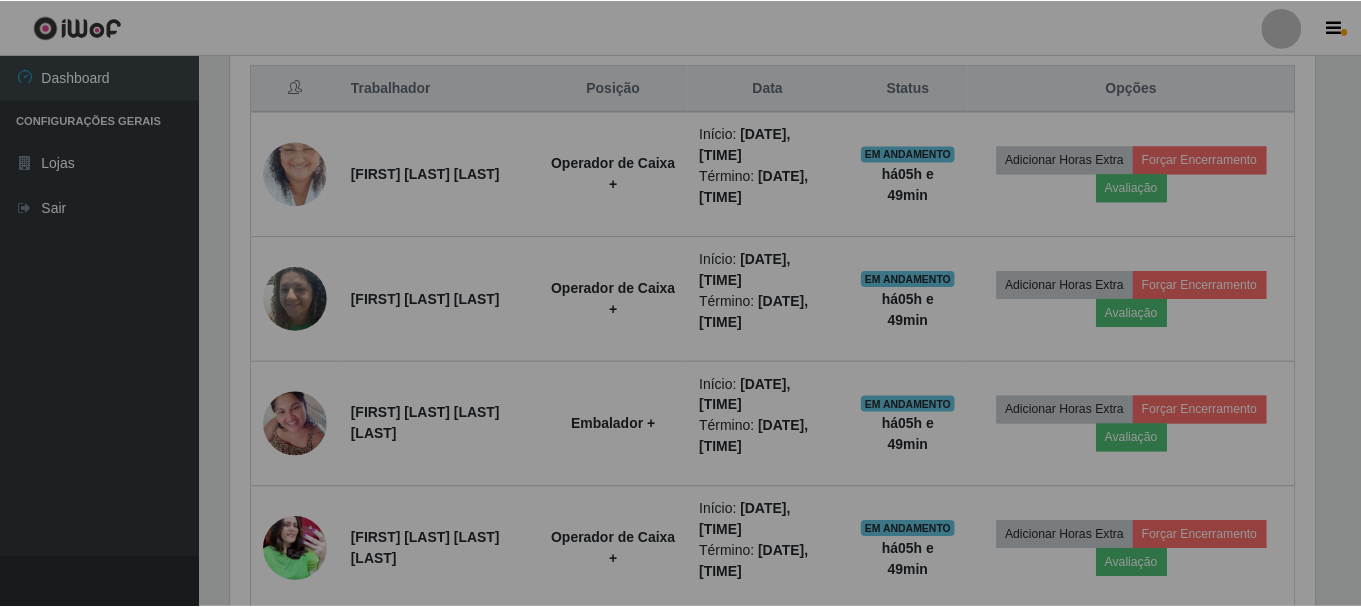 scroll, scrollTop: 999585, scrollLeft: 998901, axis: both 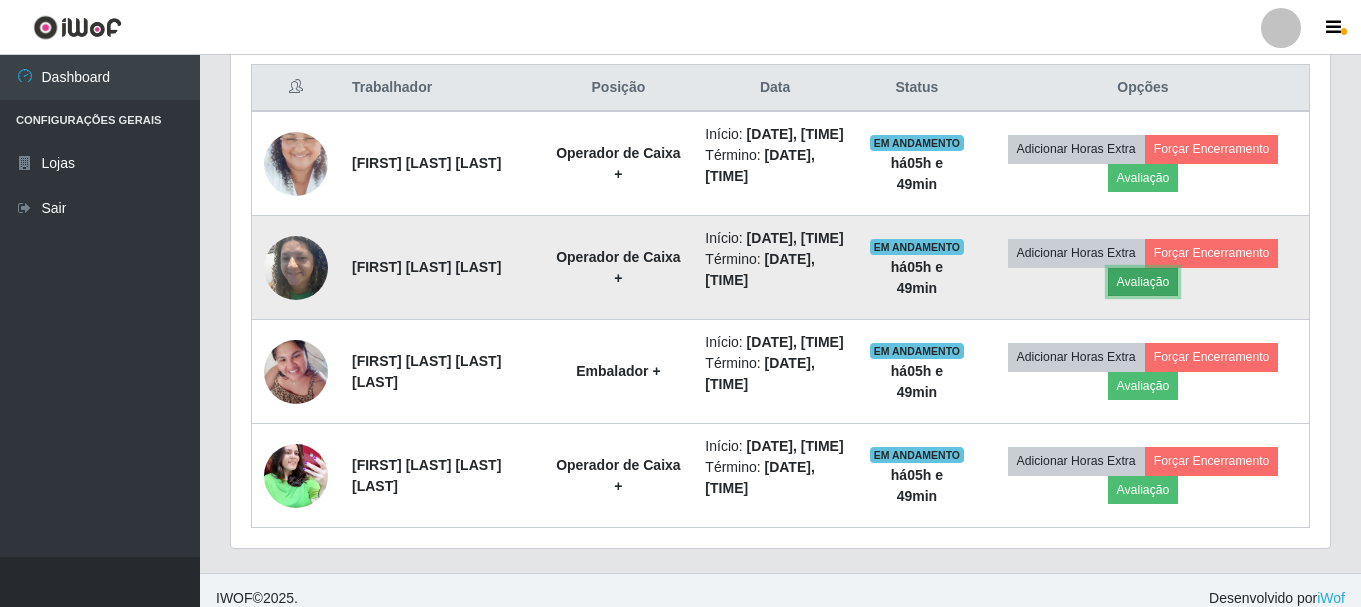 click on "Avaliação" at bounding box center (1143, 282) 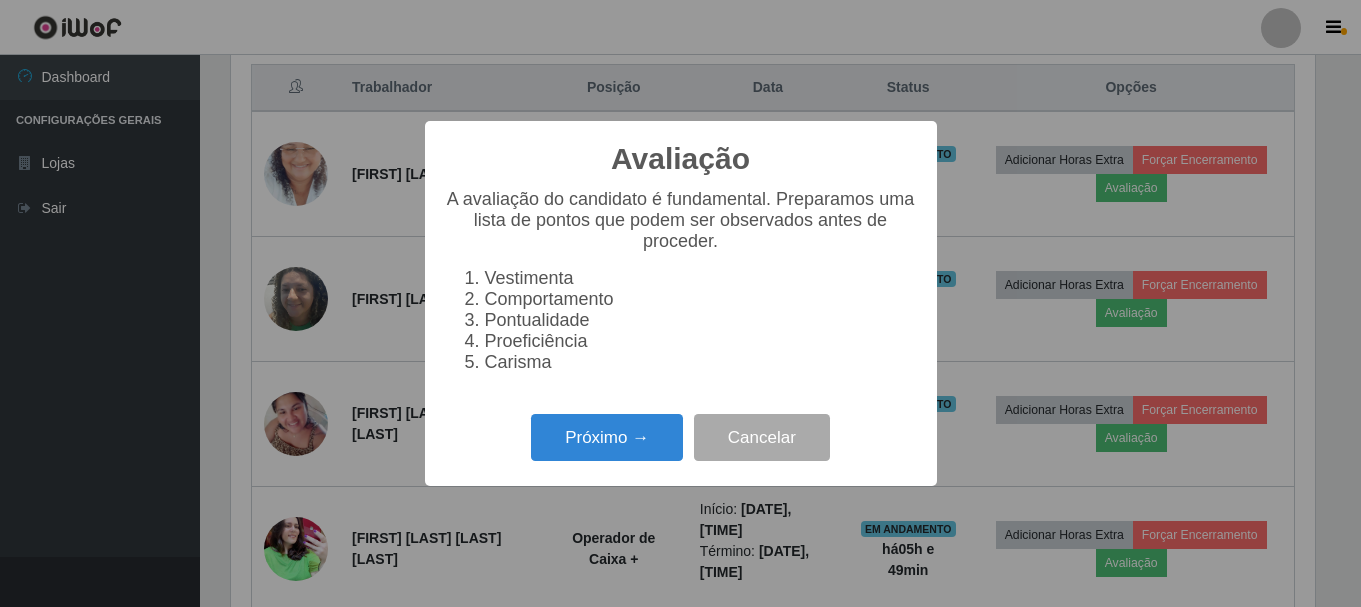 scroll, scrollTop: 999585, scrollLeft: 998911, axis: both 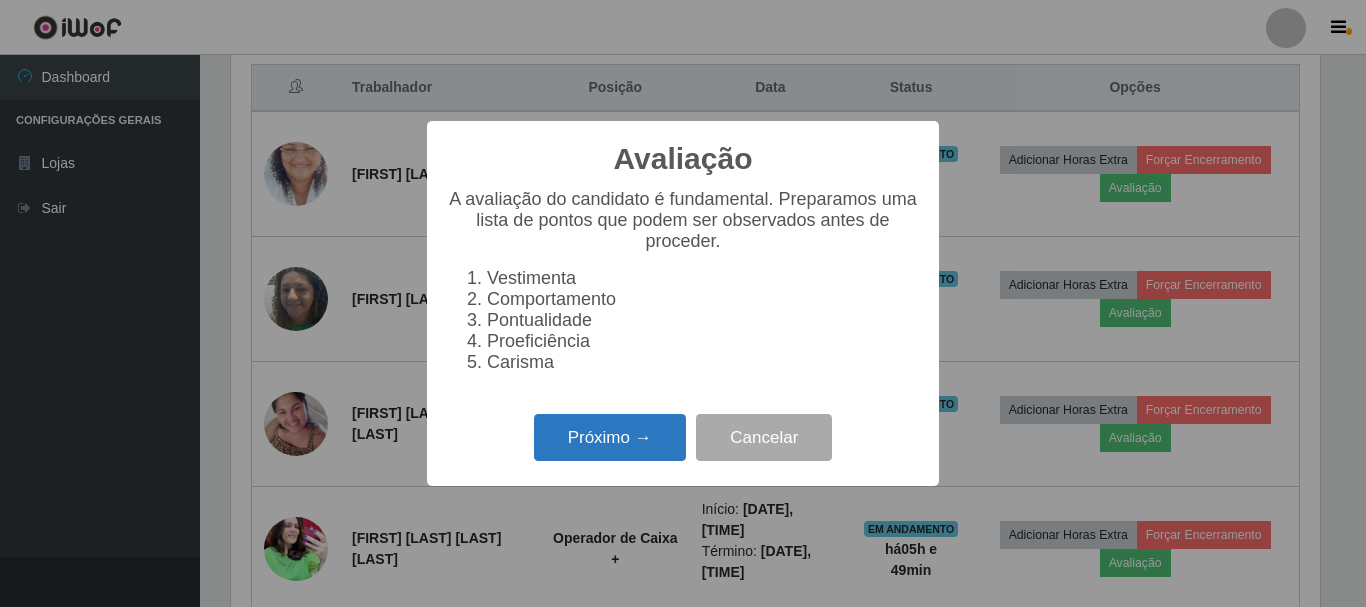 click on "Próximo →" at bounding box center [610, 437] 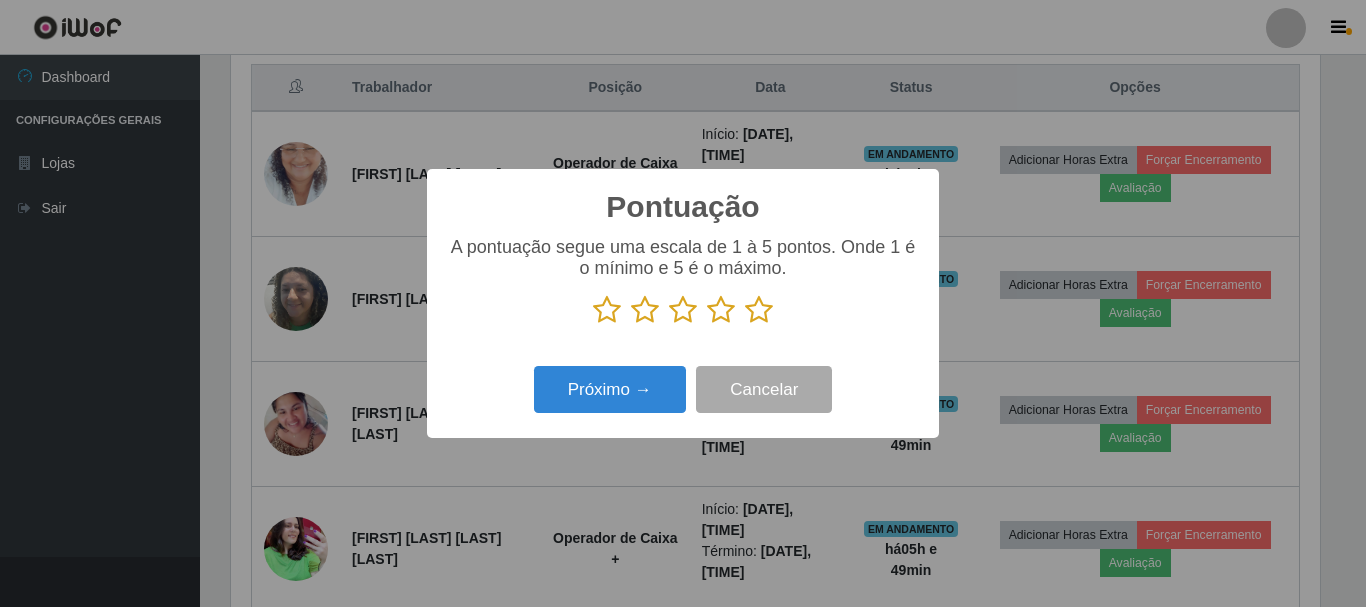 click at bounding box center [759, 310] 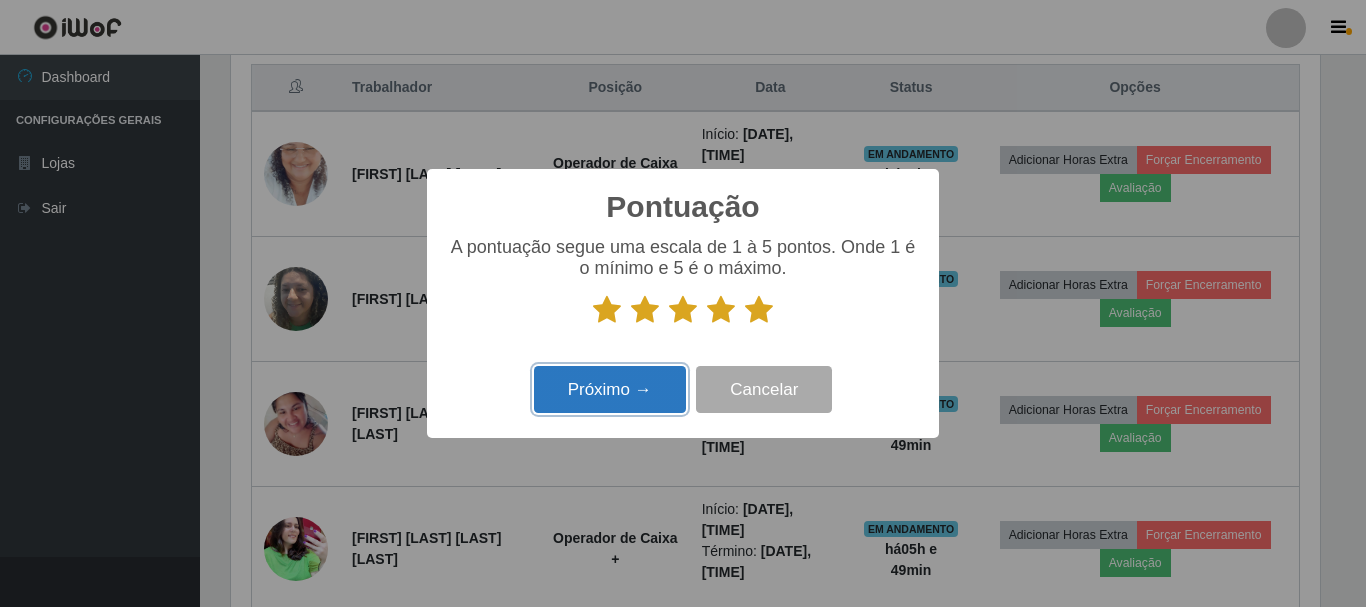 click on "Próximo →" at bounding box center (610, 389) 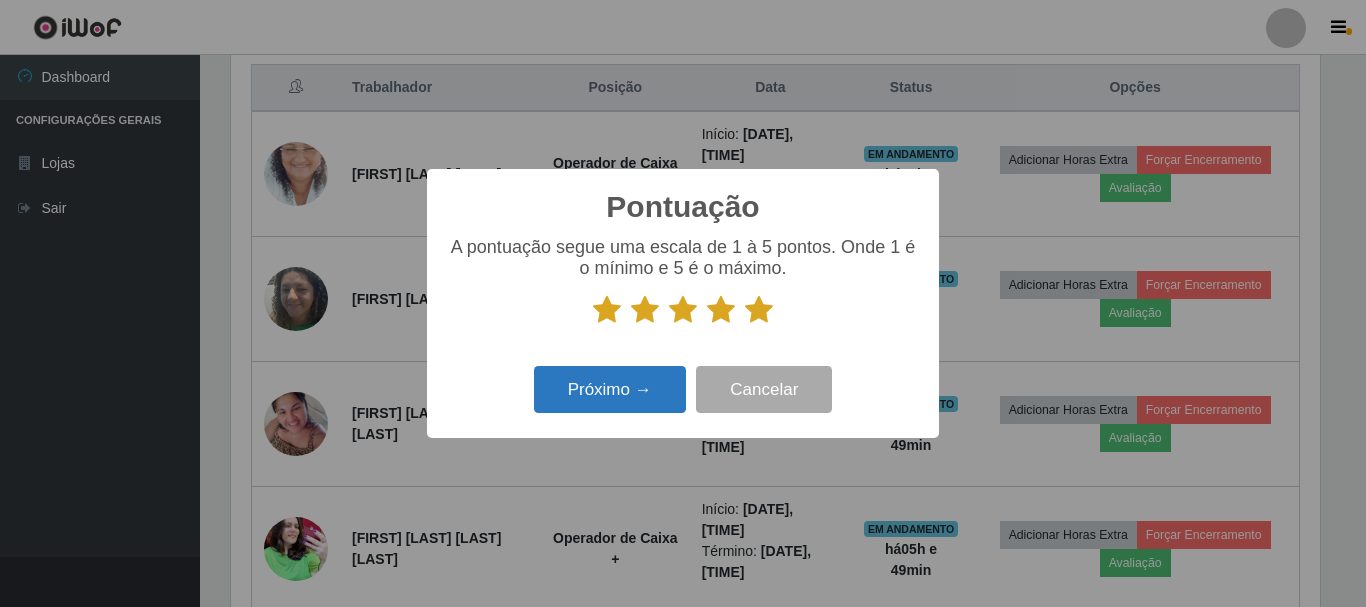 scroll, scrollTop: 999585, scrollLeft: 998911, axis: both 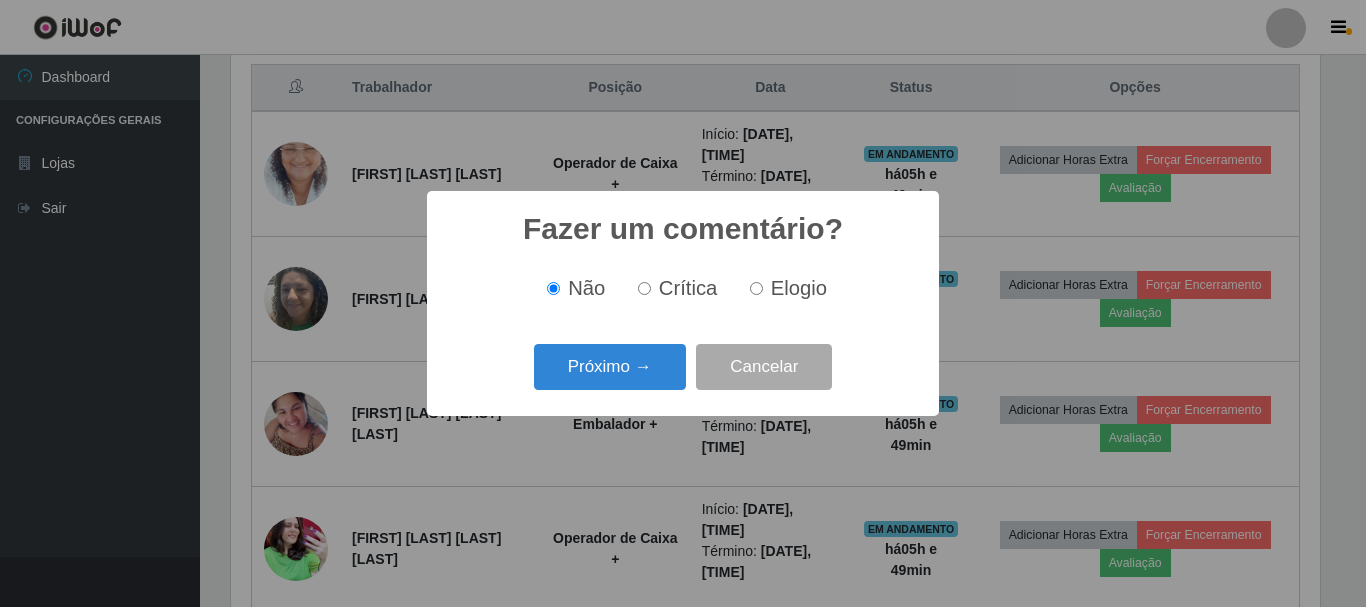 click on "Elogio" at bounding box center [756, 288] 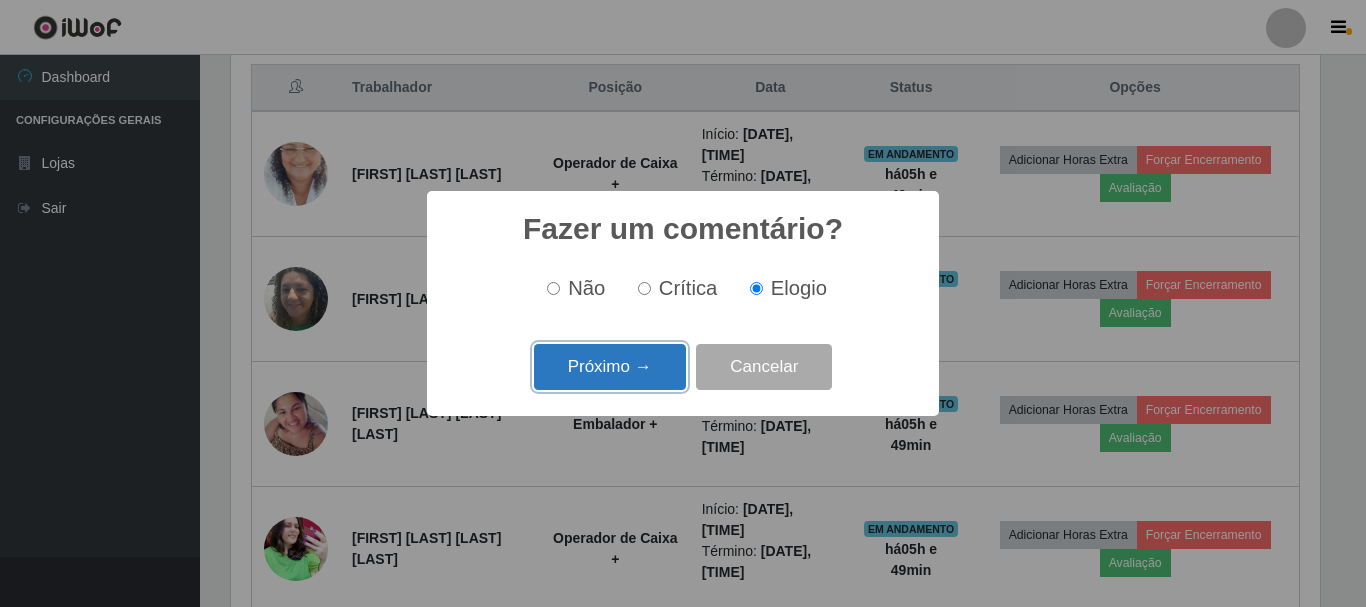 click on "Próximo →" at bounding box center (610, 367) 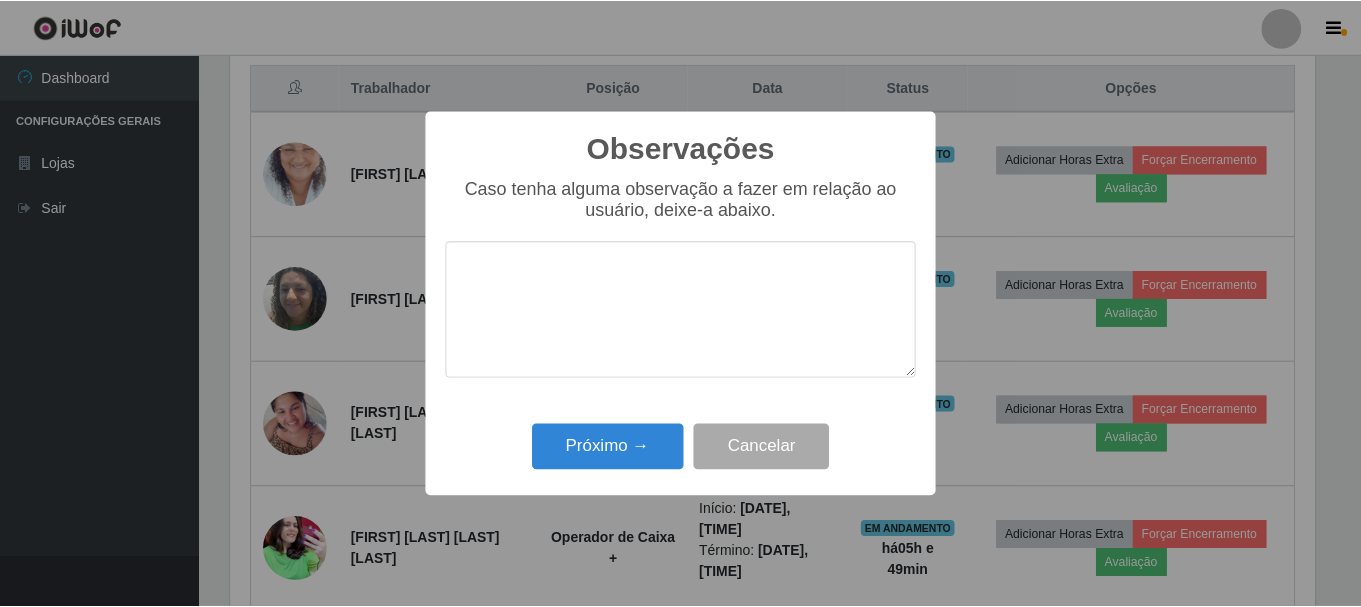 scroll, scrollTop: 999585, scrollLeft: 998911, axis: both 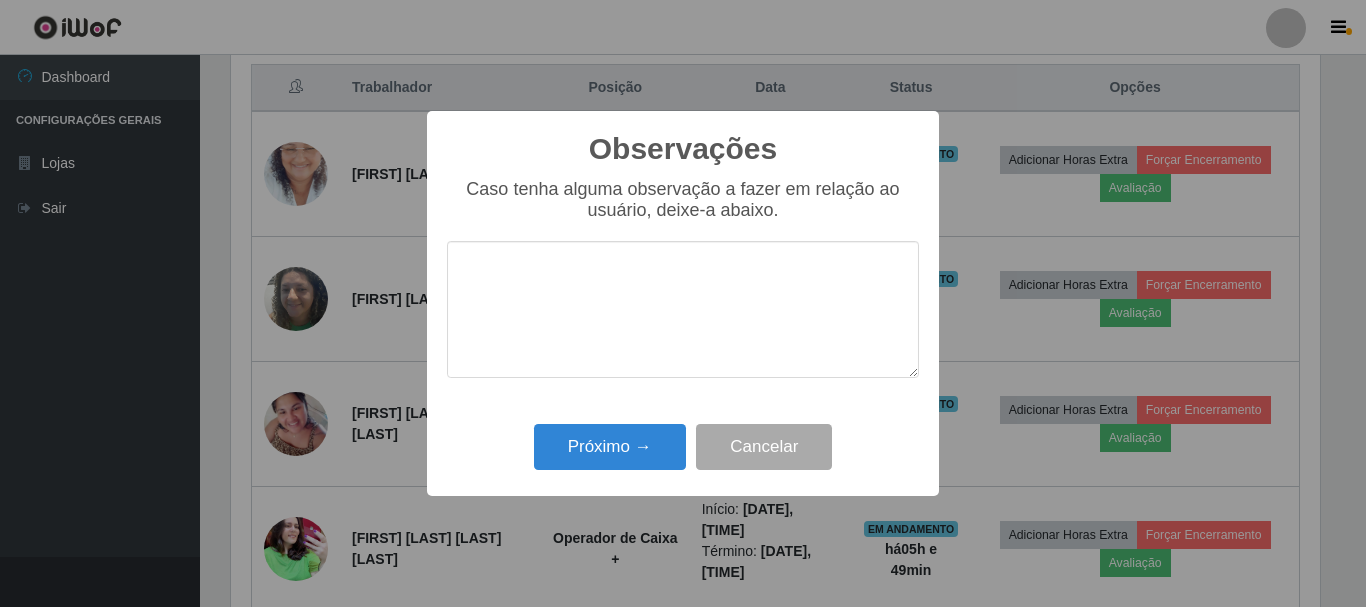click at bounding box center [683, 309] 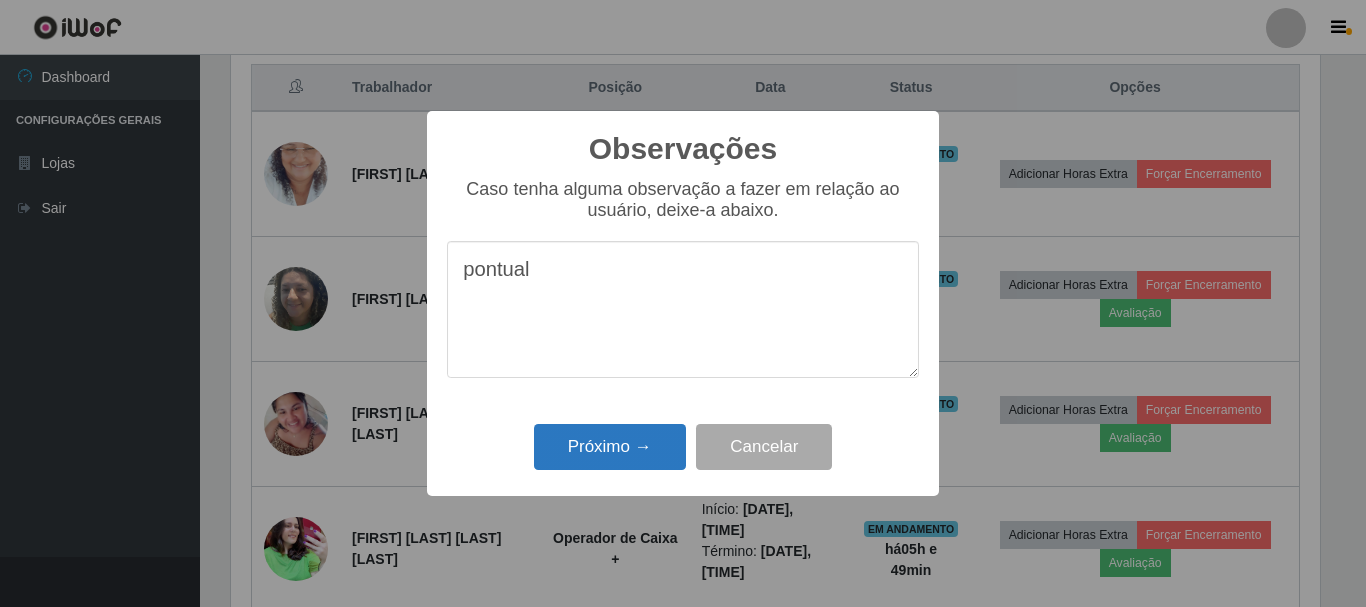 type on "pontual" 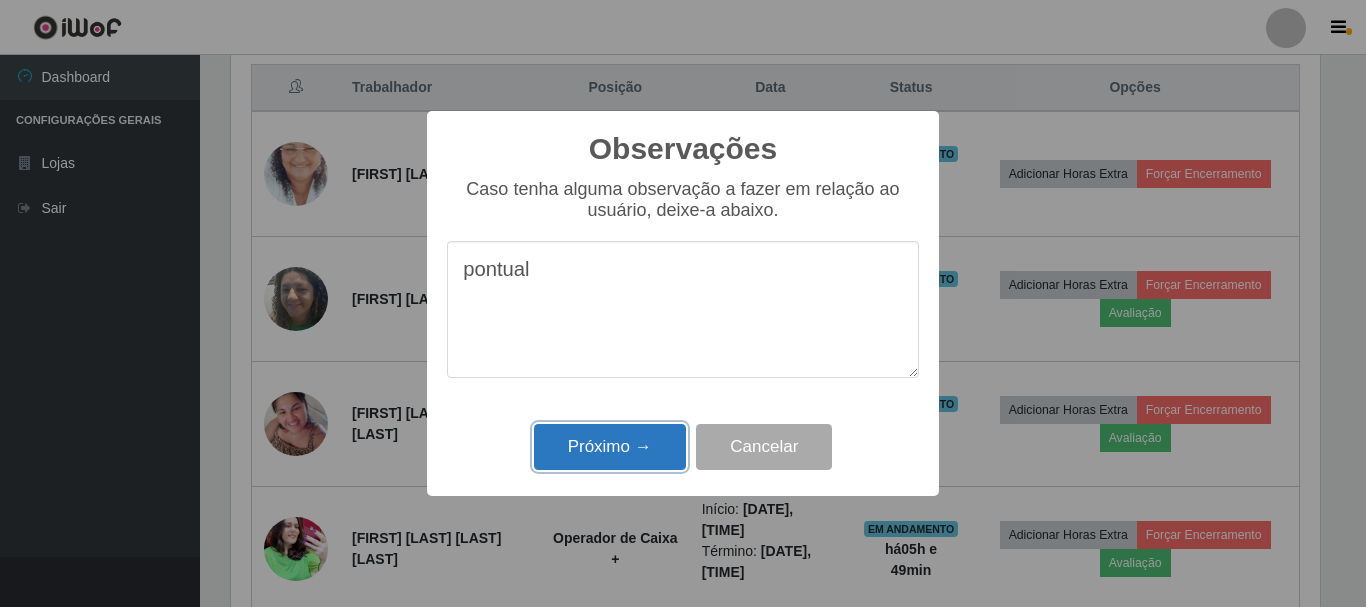click on "Próximo →" at bounding box center (610, 447) 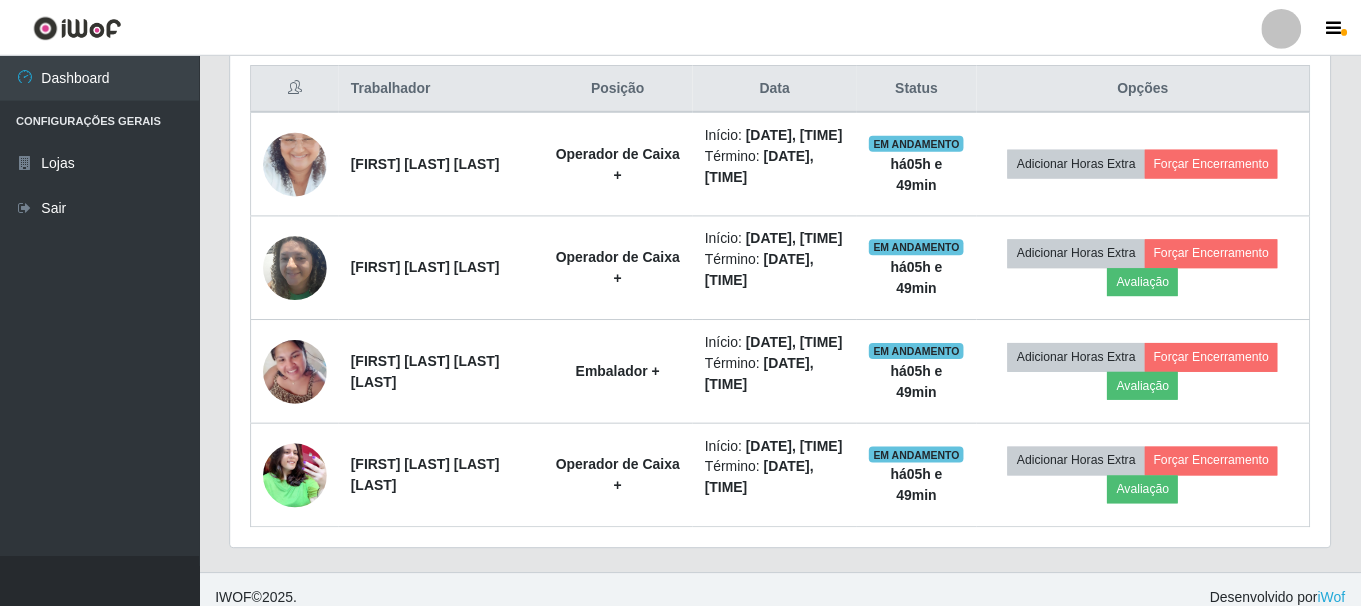 scroll, scrollTop: 999585, scrollLeft: 998901, axis: both 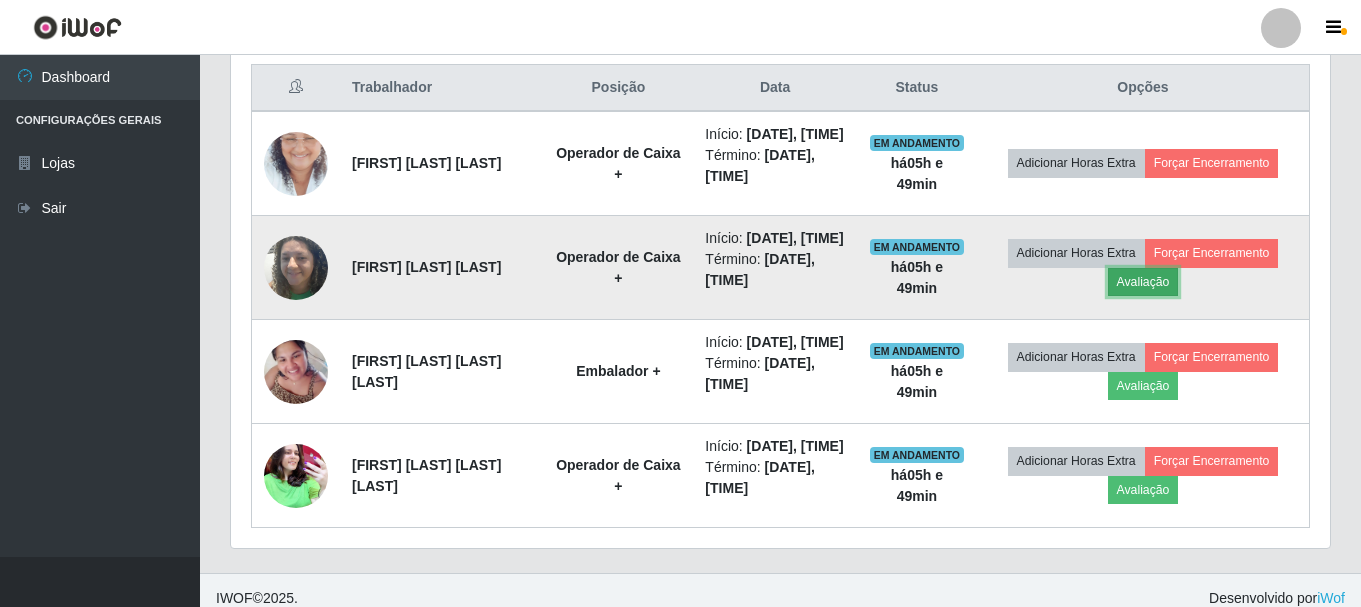 click on "Avaliação" at bounding box center (1143, 282) 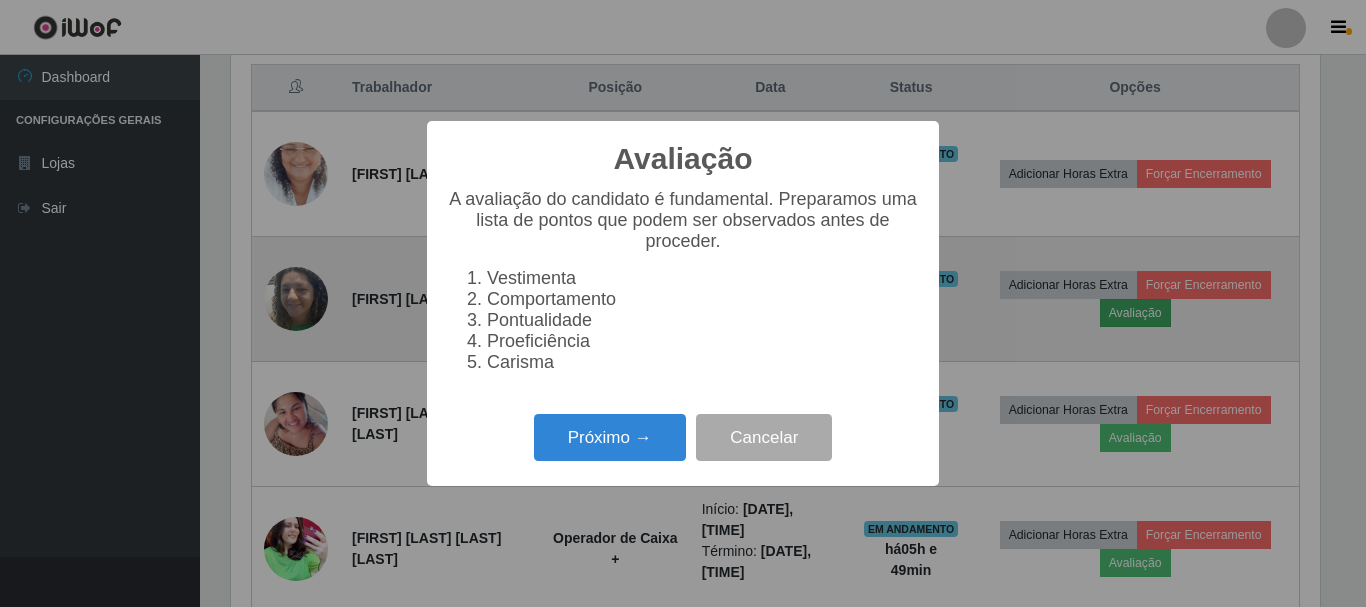 scroll, scrollTop: 999585, scrollLeft: 998911, axis: both 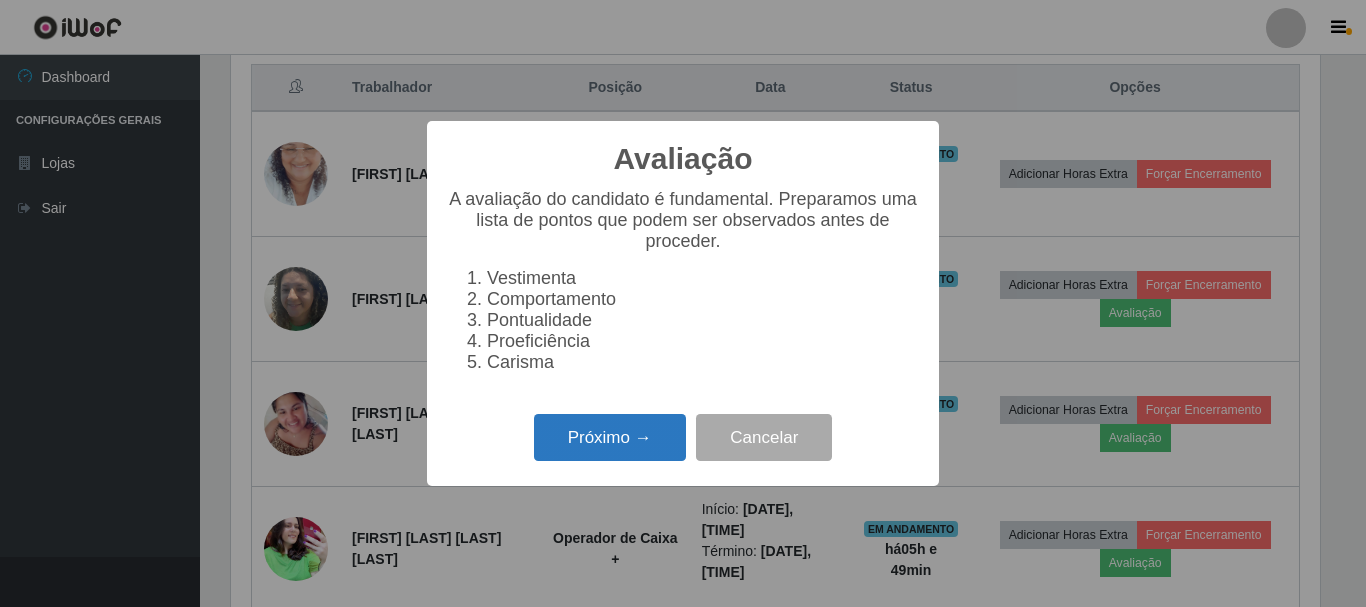 click on "Próximo →" at bounding box center (610, 437) 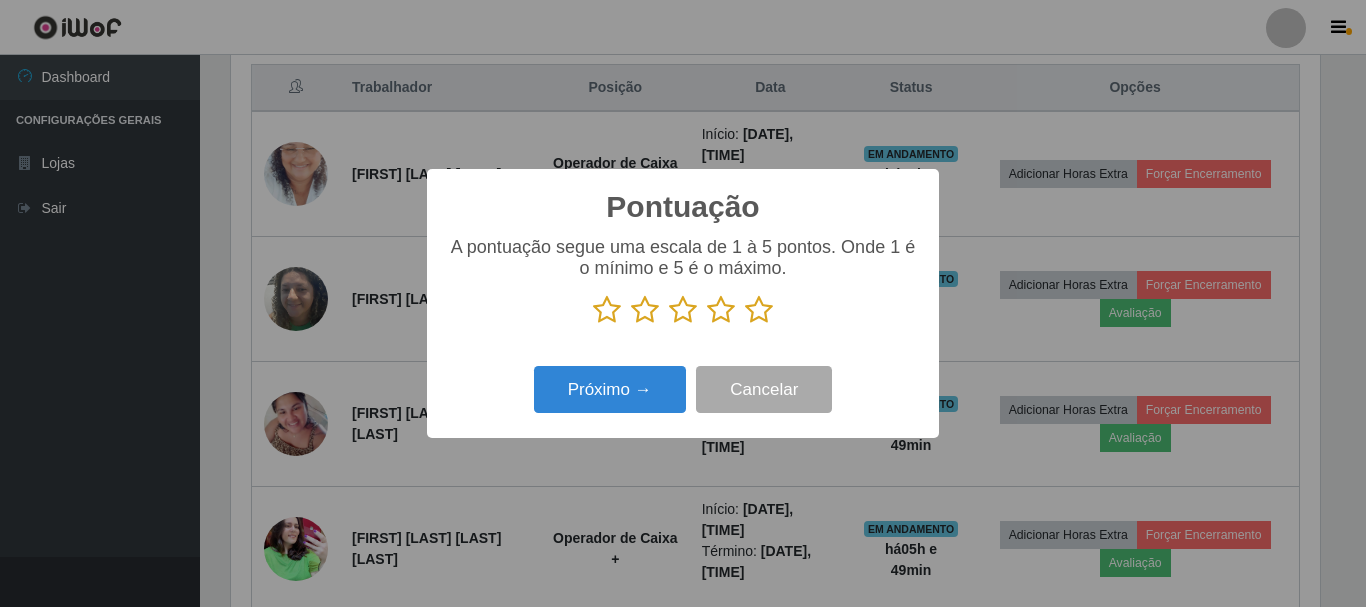click at bounding box center (759, 310) 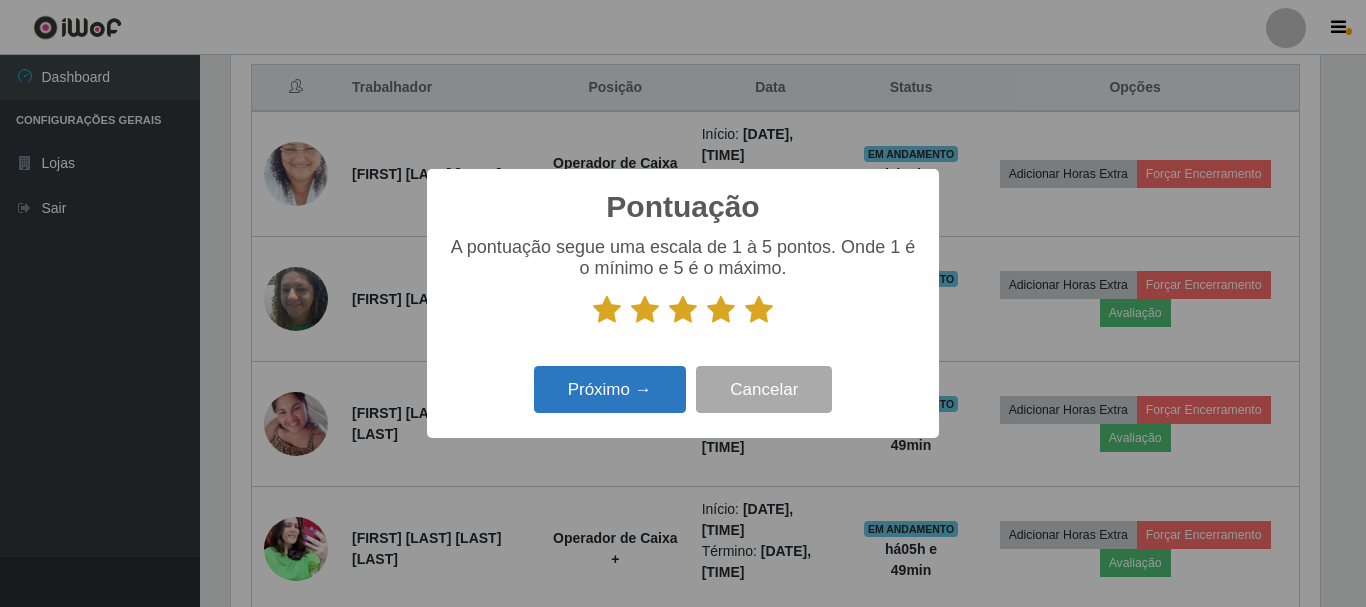 drag, startPoint x: 672, startPoint y: 367, endPoint x: 666, endPoint y: 399, distance: 32.55764 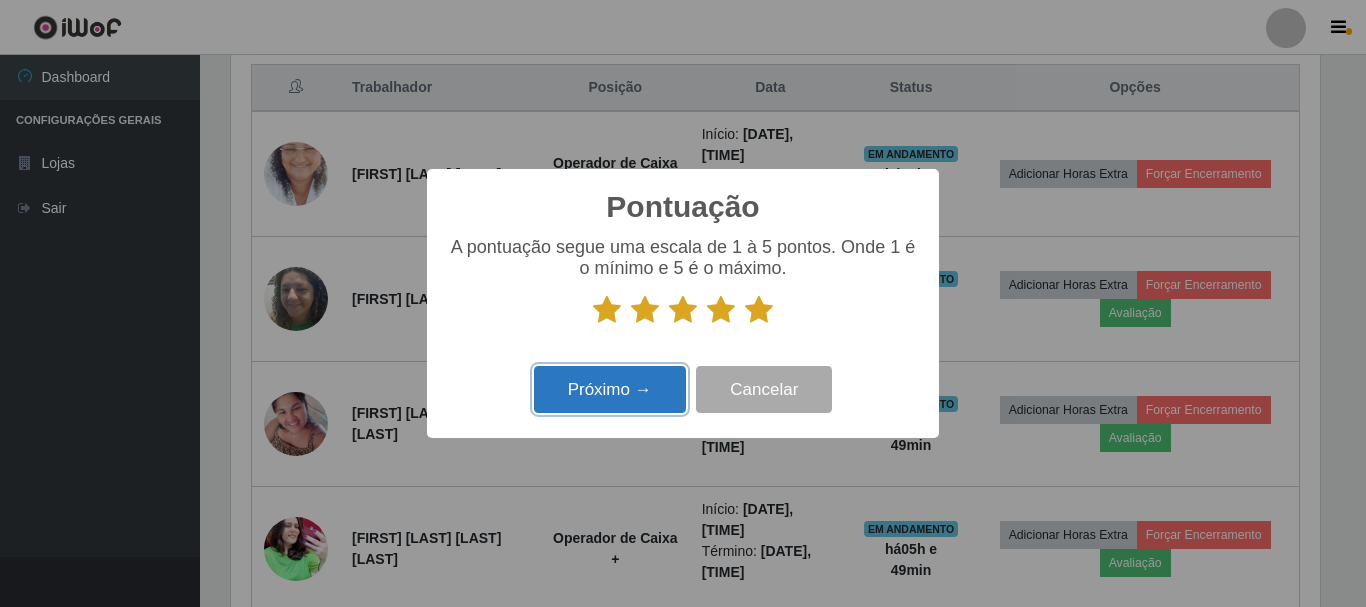 click on "Próximo →" at bounding box center (610, 389) 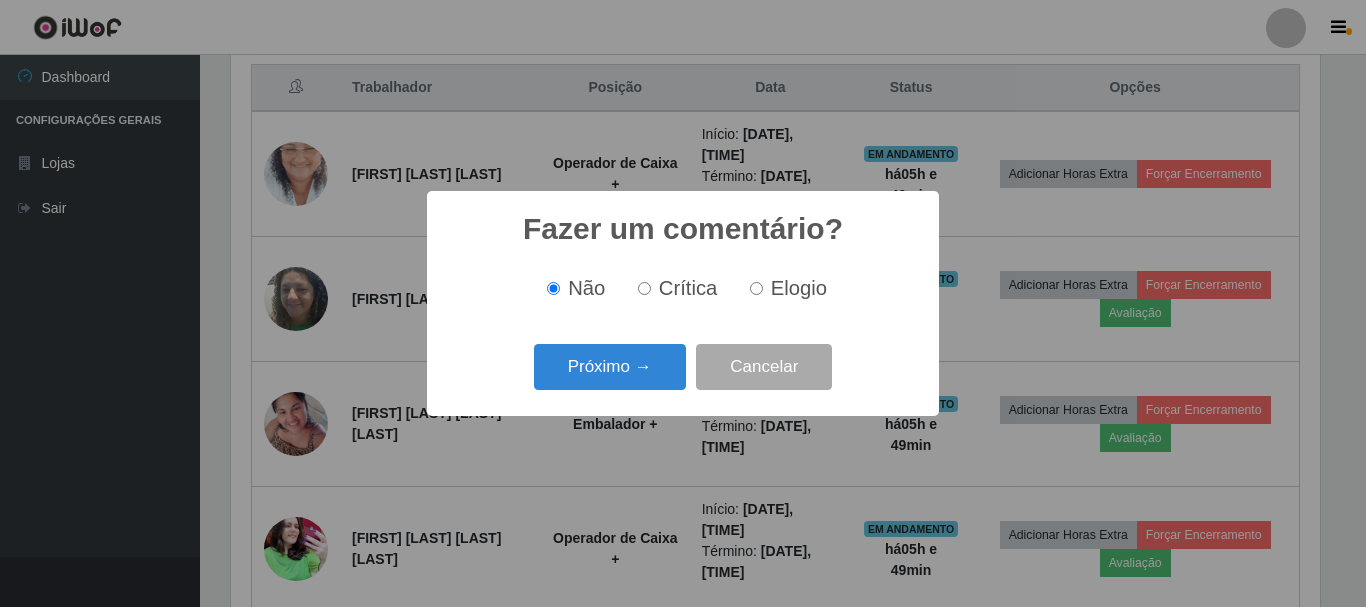 scroll, scrollTop: 999585, scrollLeft: 998911, axis: both 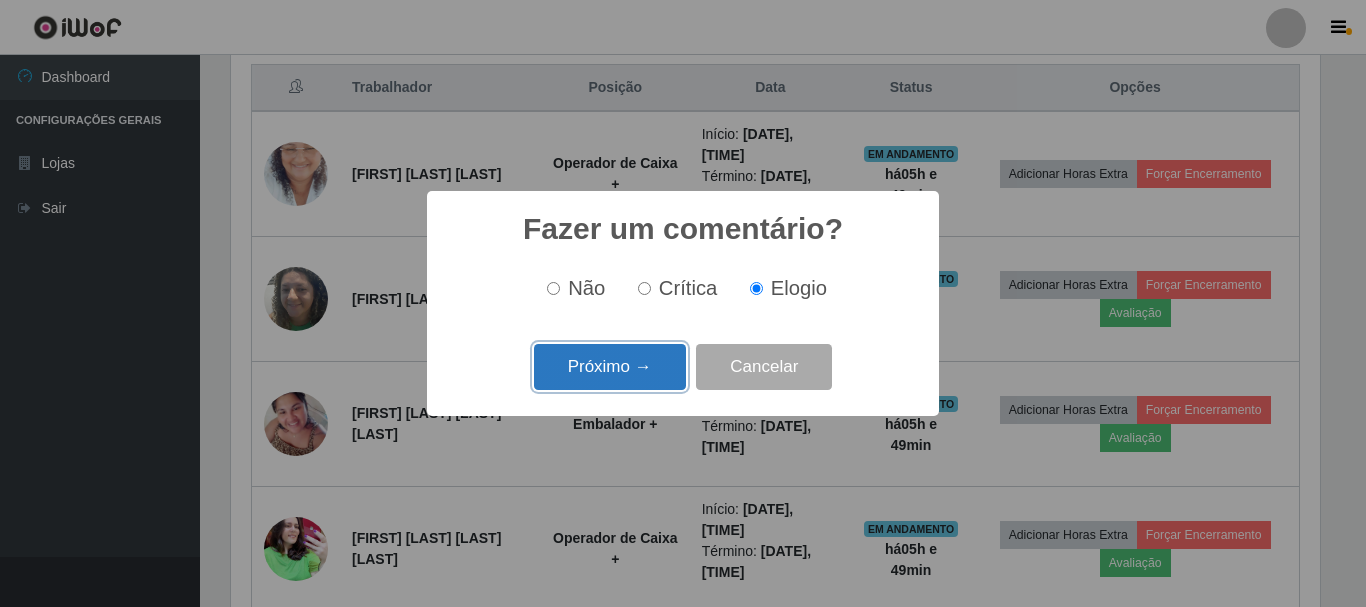 click on "Próximo →" at bounding box center (610, 367) 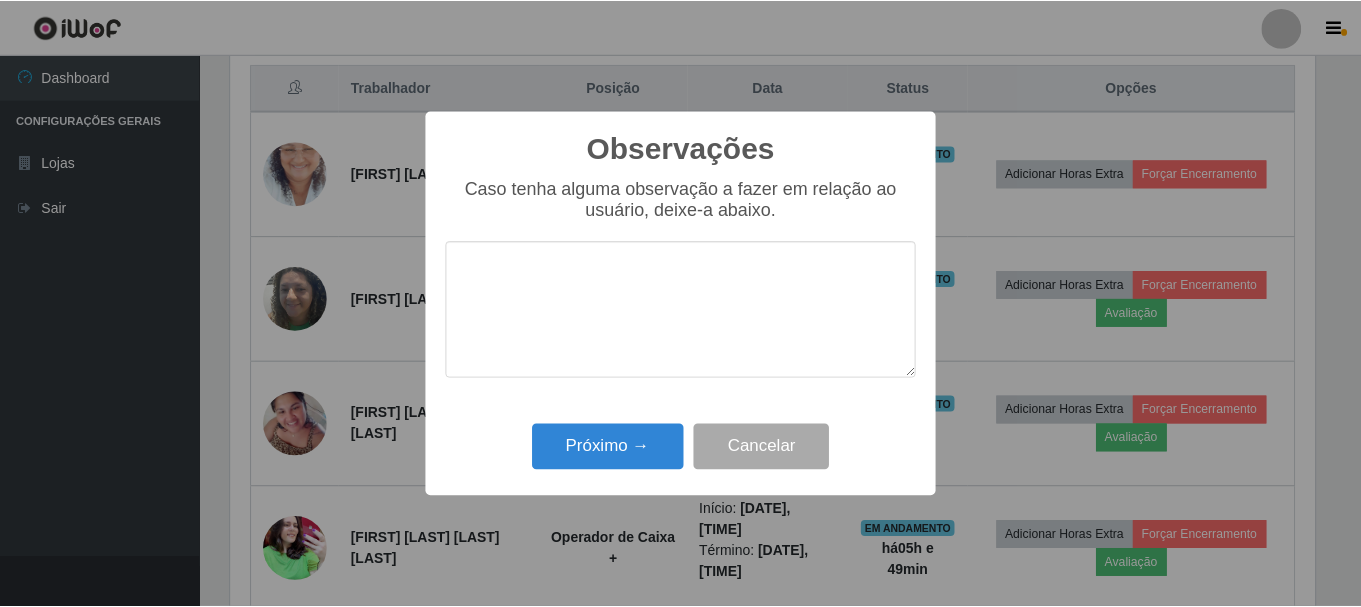 scroll, scrollTop: 999585, scrollLeft: 998911, axis: both 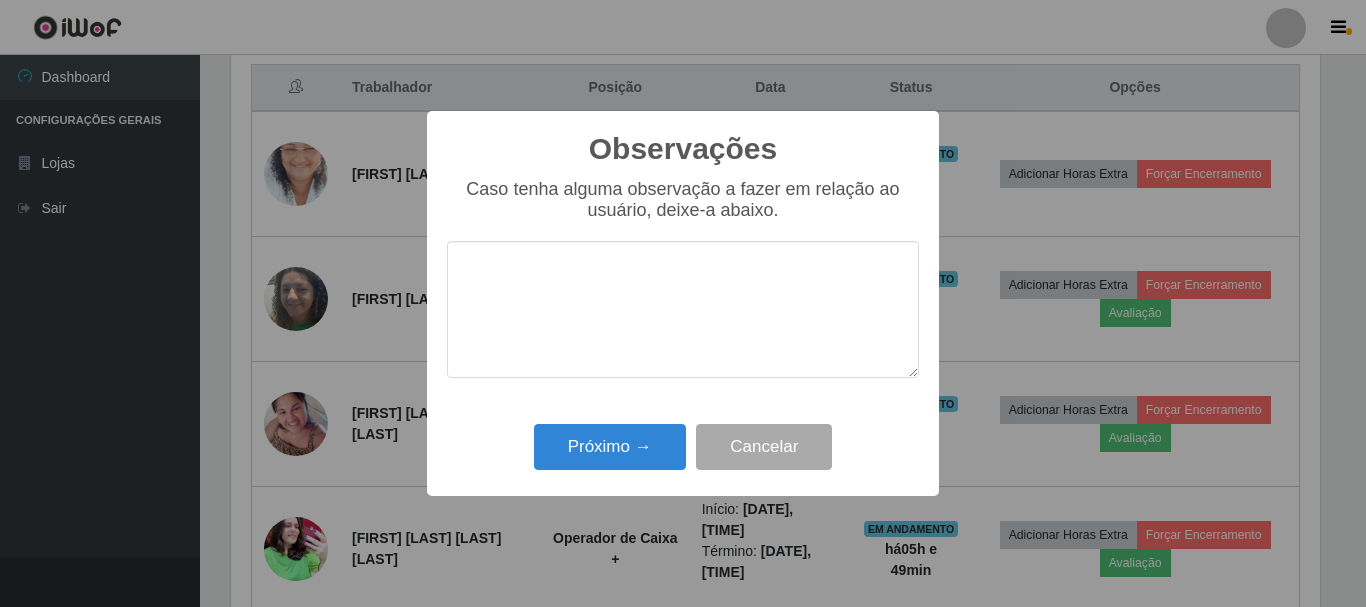 click at bounding box center [683, 309] 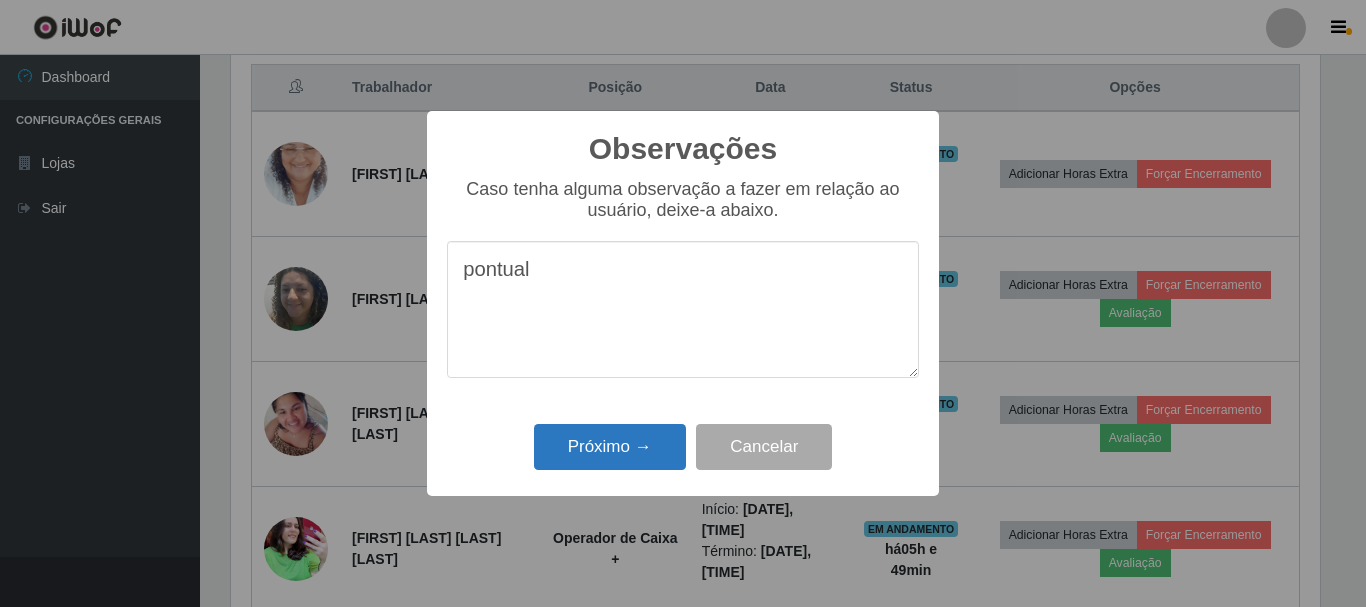 type on "pontual" 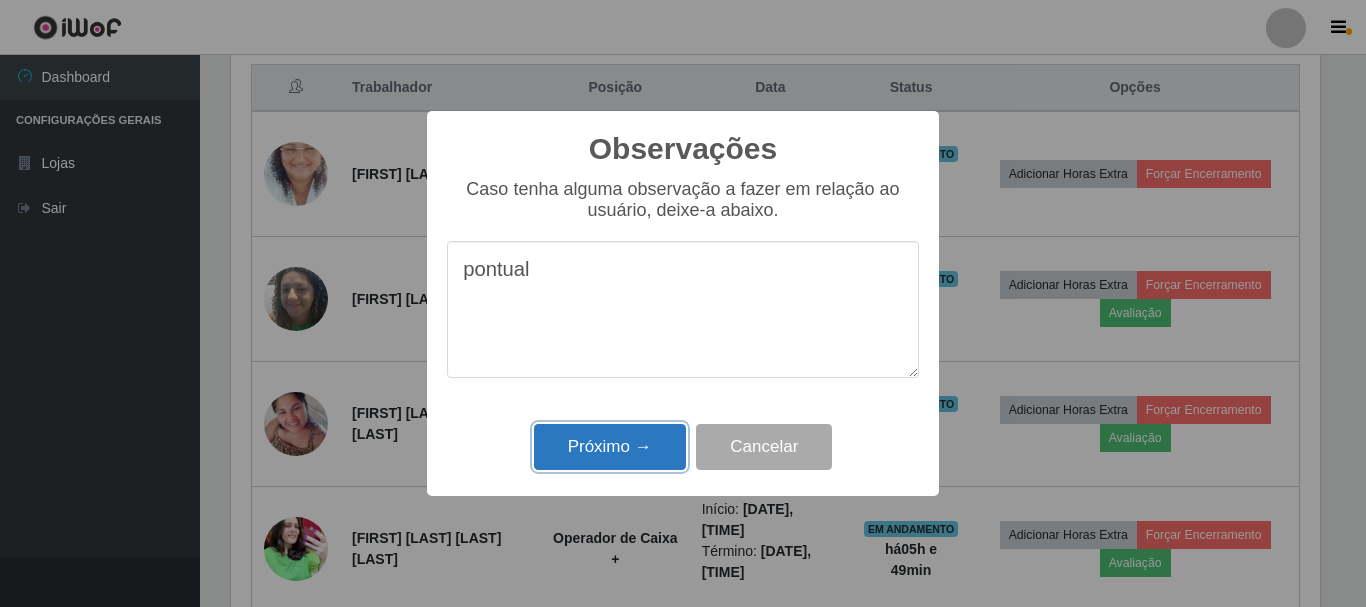 click on "Próximo →" at bounding box center [610, 447] 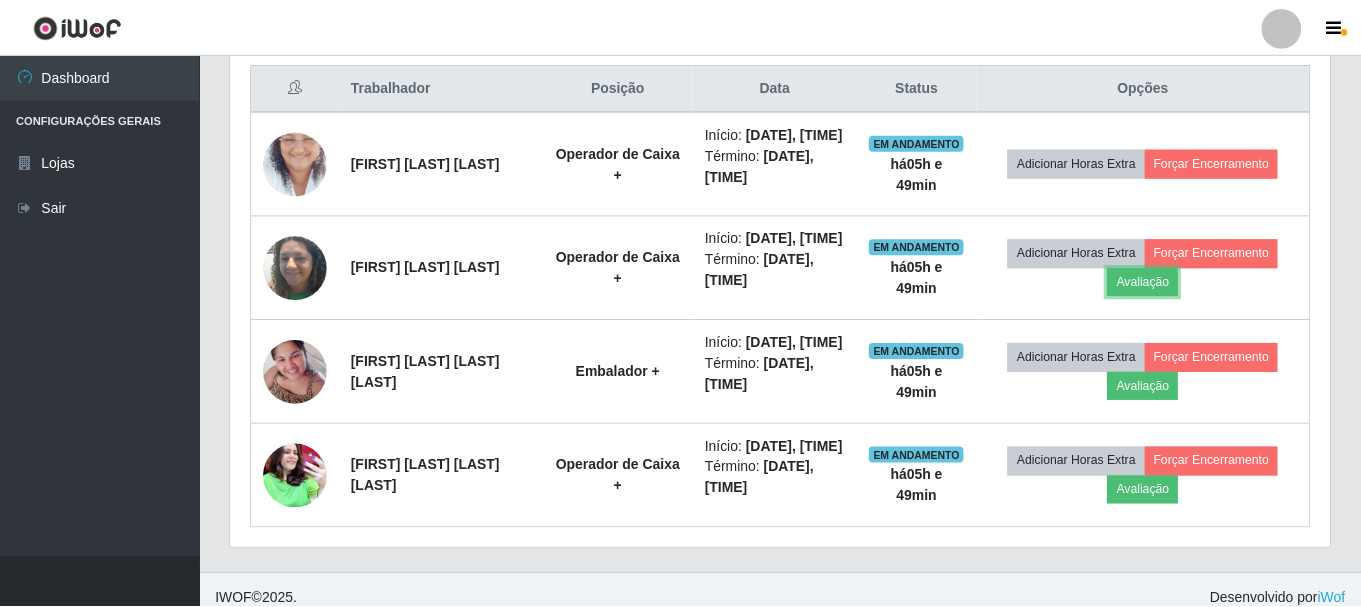 scroll, scrollTop: 999585, scrollLeft: 998901, axis: both 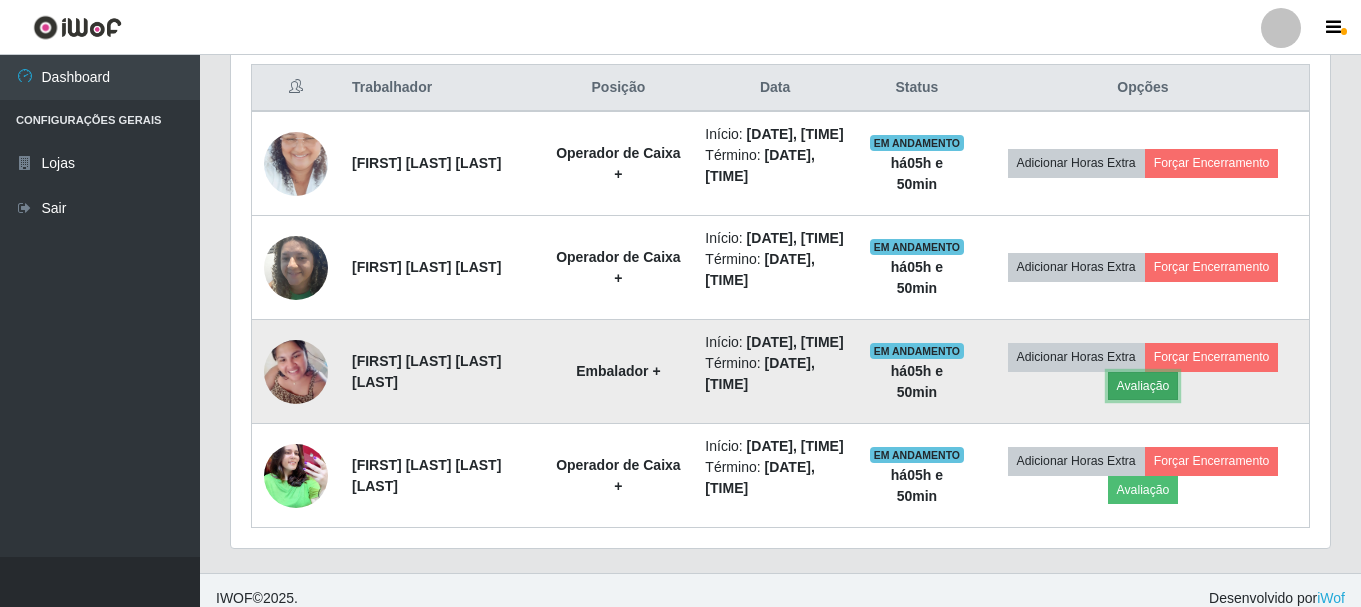 click on "Avaliação" at bounding box center [1143, 386] 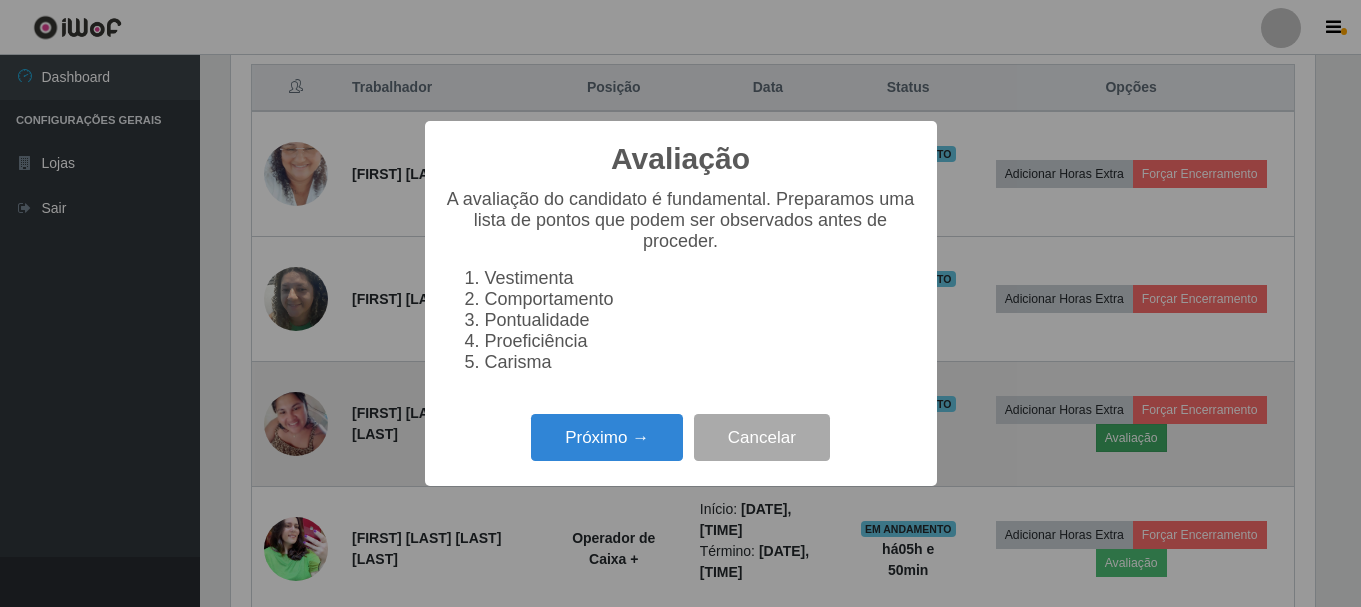 scroll, scrollTop: 999585, scrollLeft: 998911, axis: both 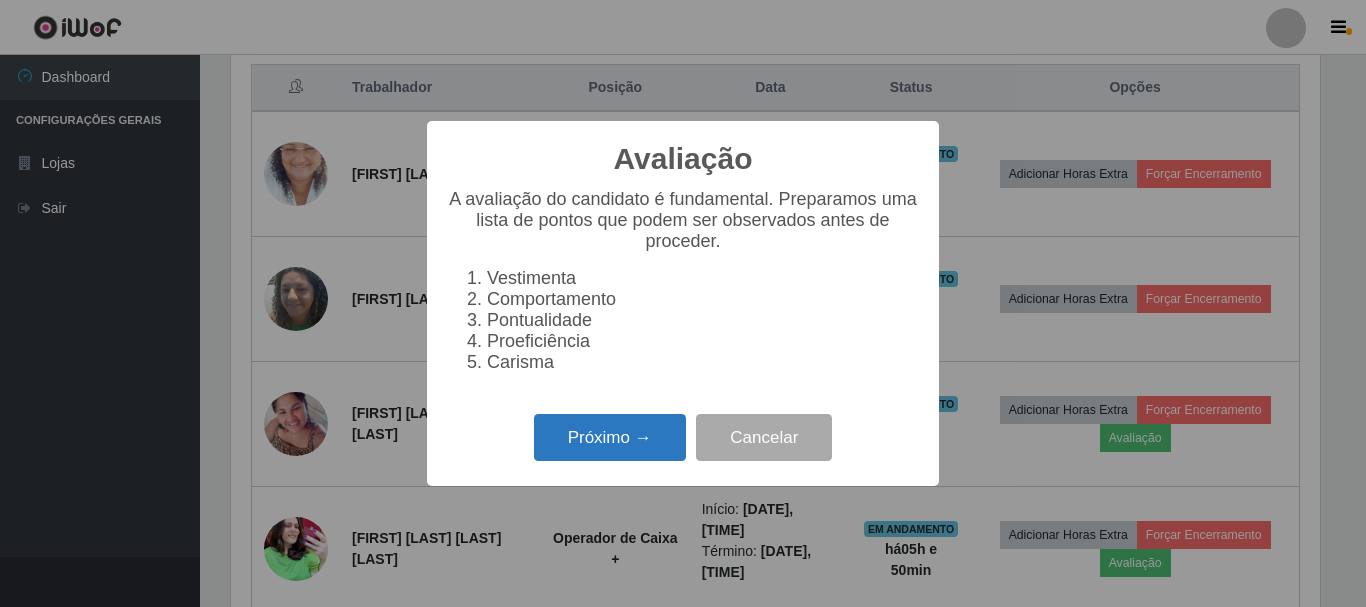 click on "Próximo →" at bounding box center (610, 437) 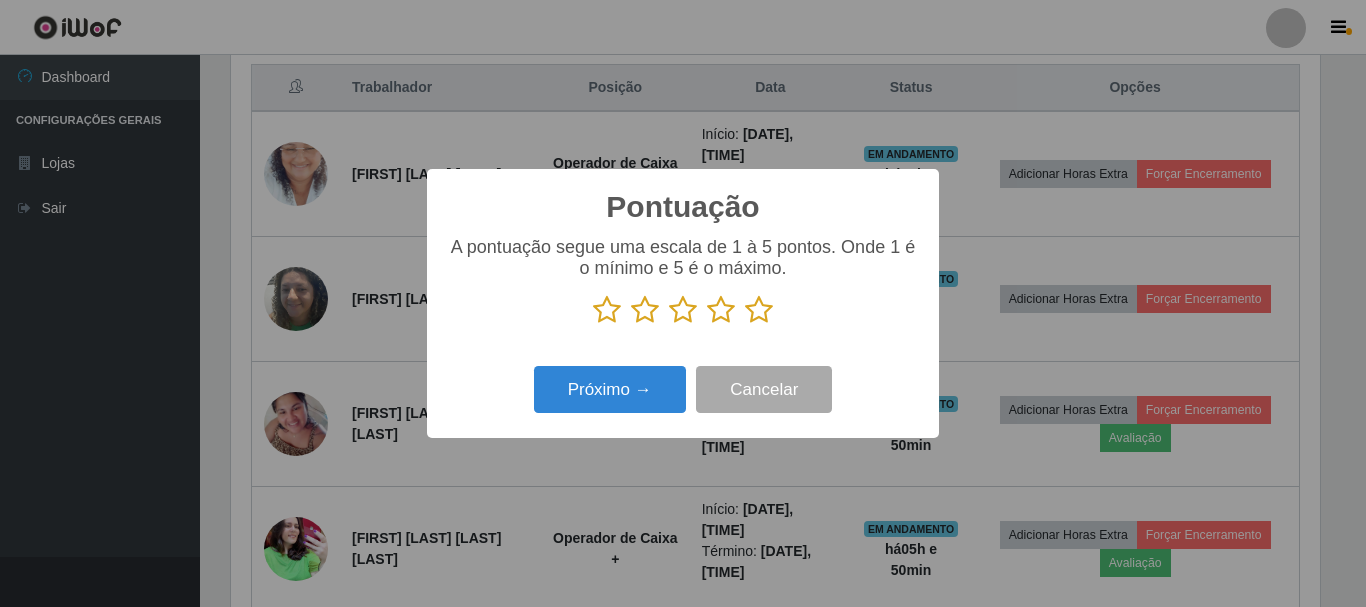 click at bounding box center [759, 310] 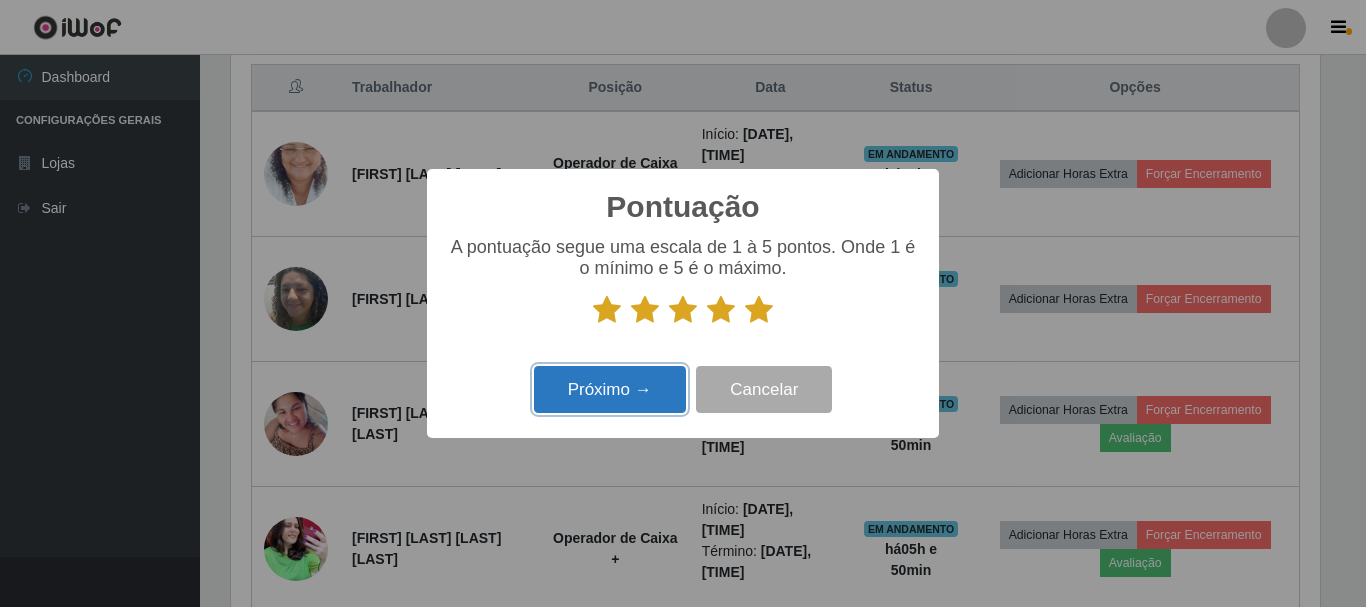 click on "Próximo →" at bounding box center [610, 389] 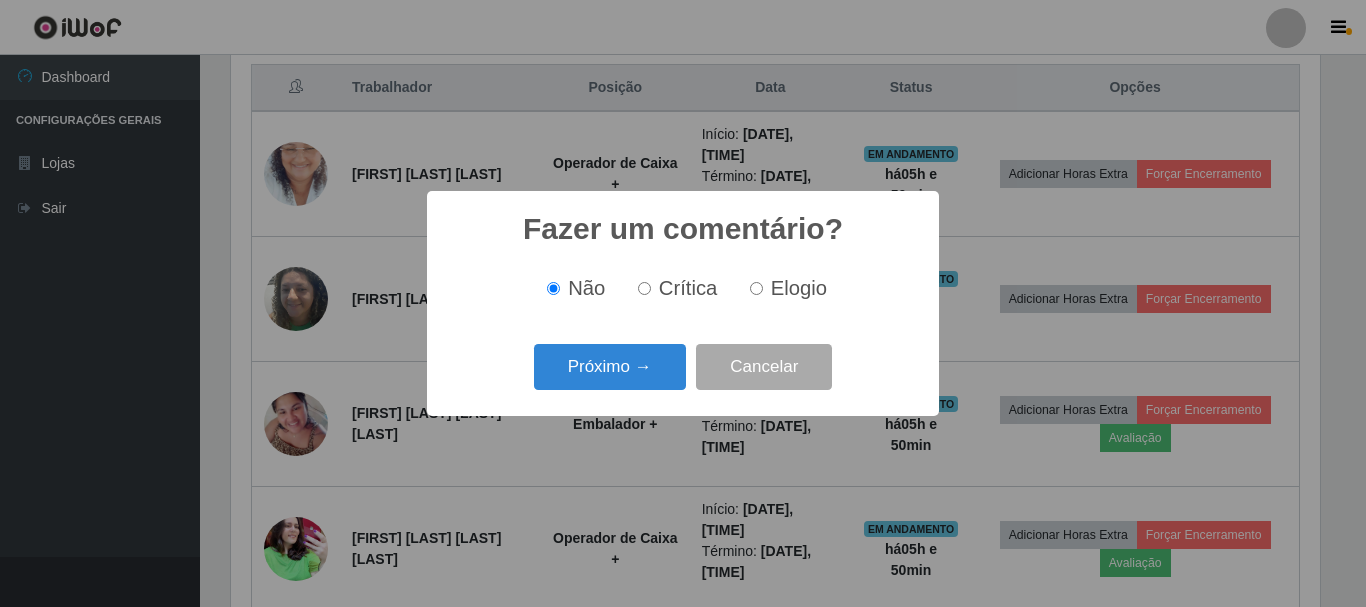 scroll, scrollTop: 999585, scrollLeft: 998911, axis: both 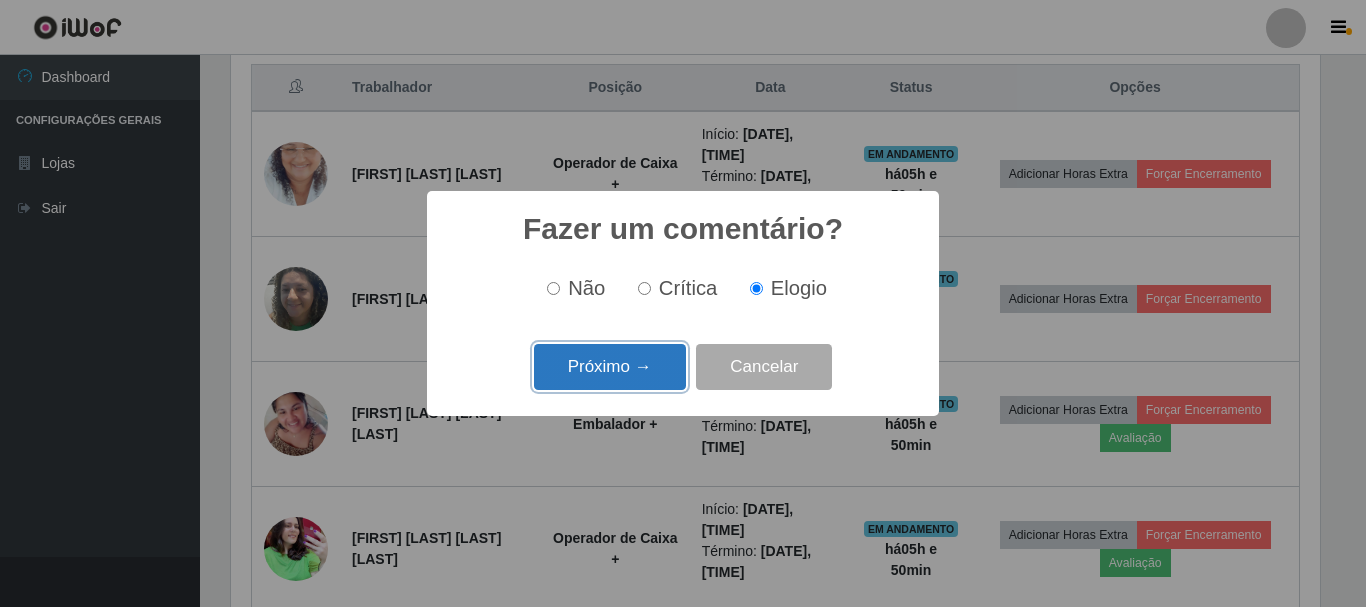 click on "Próximo →" at bounding box center [610, 367] 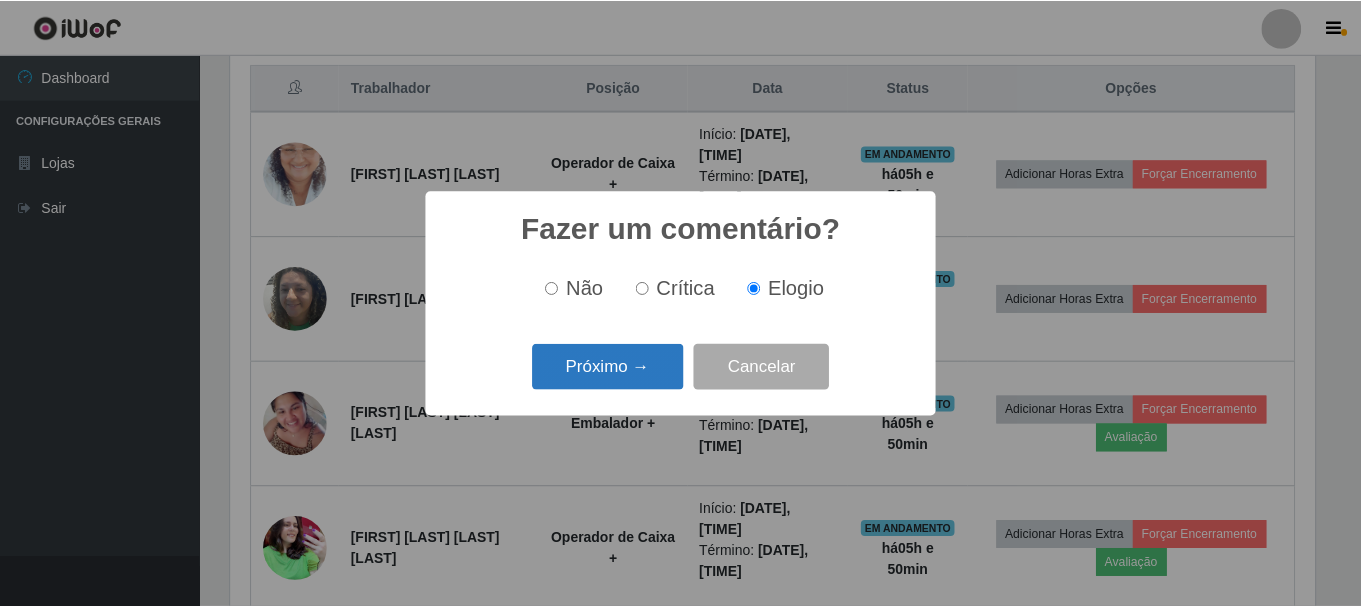 scroll, scrollTop: 999585, scrollLeft: 998911, axis: both 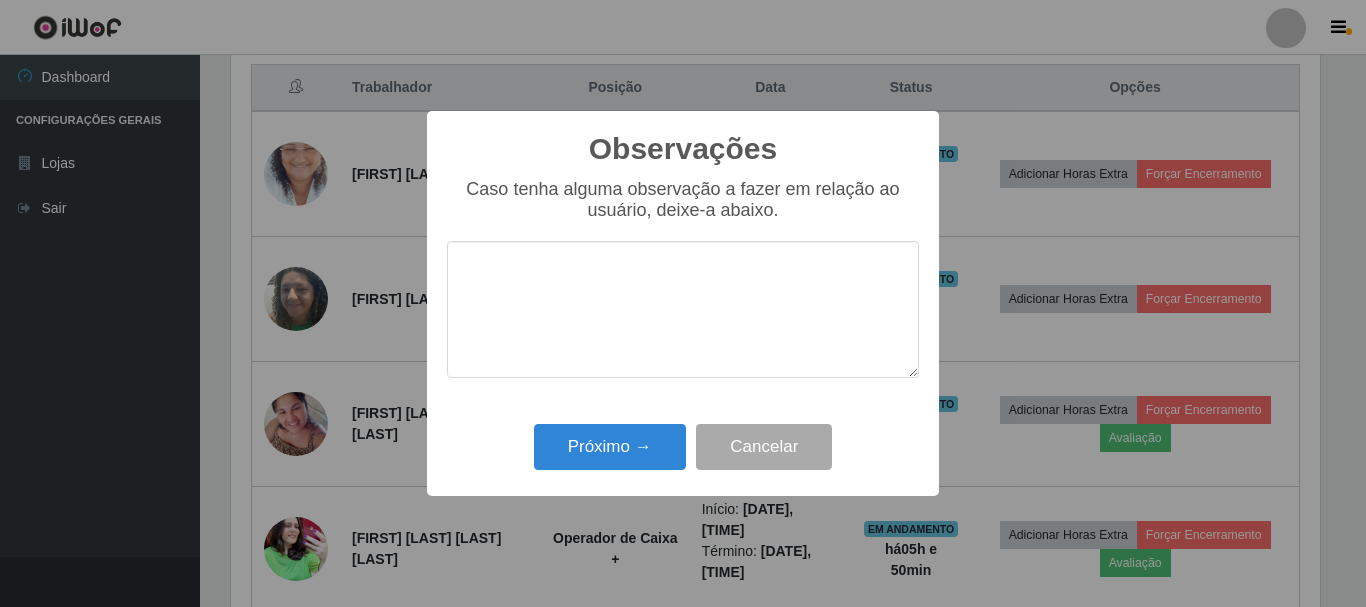click at bounding box center (683, 309) 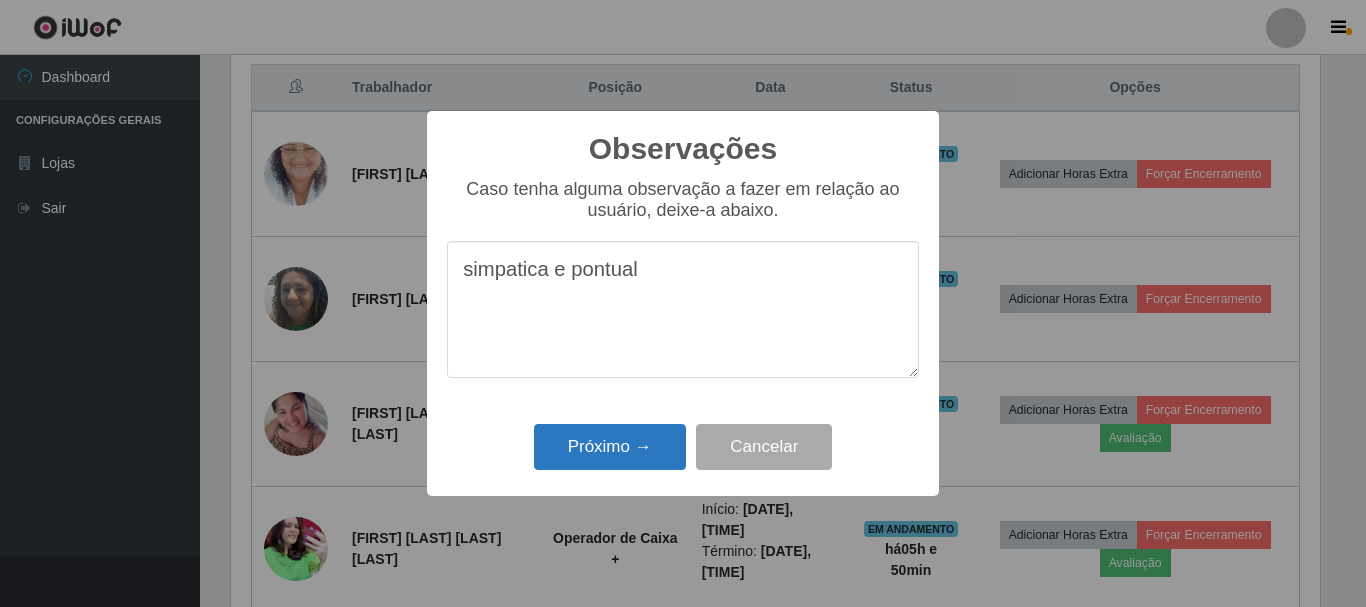 type on "simpatica e pontual" 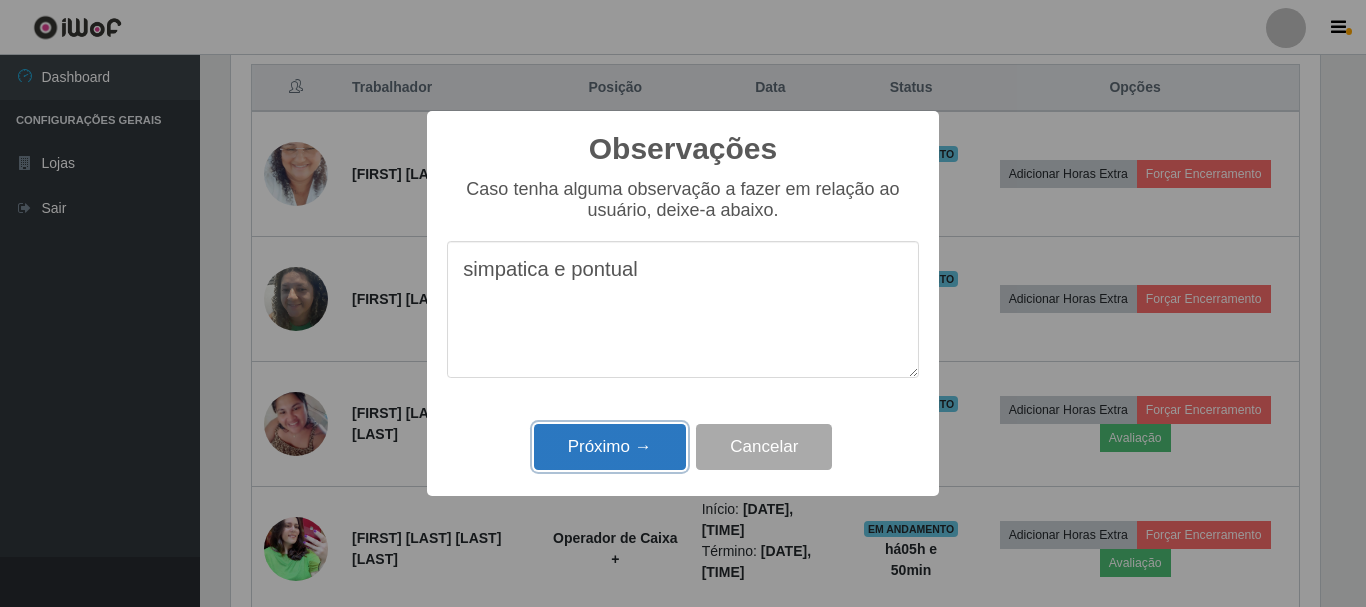 click on "Próximo →" at bounding box center [610, 447] 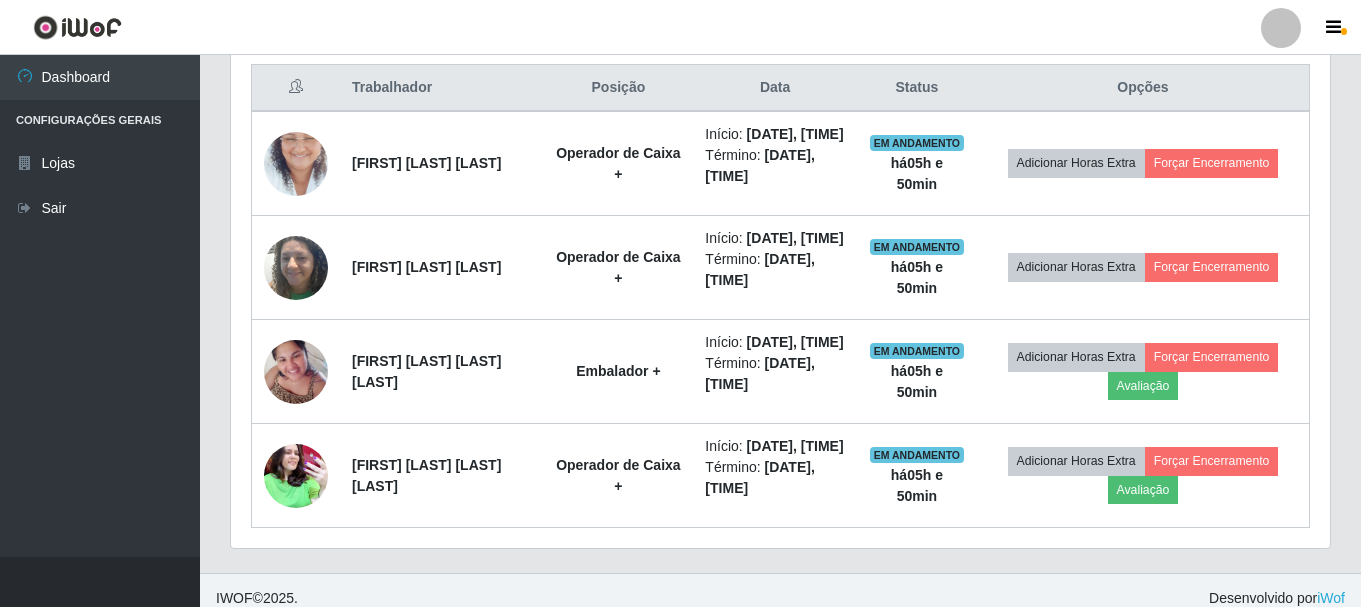 scroll, scrollTop: 999585, scrollLeft: 998901, axis: both 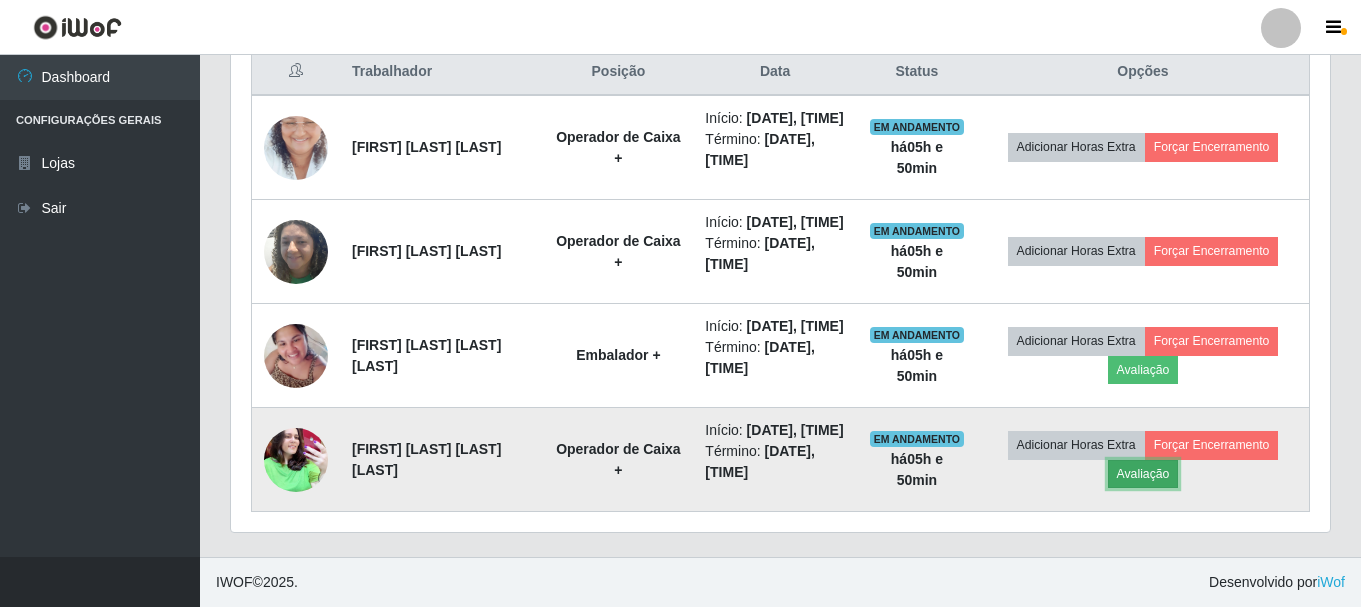 click on "Avaliação" at bounding box center [1143, 474] 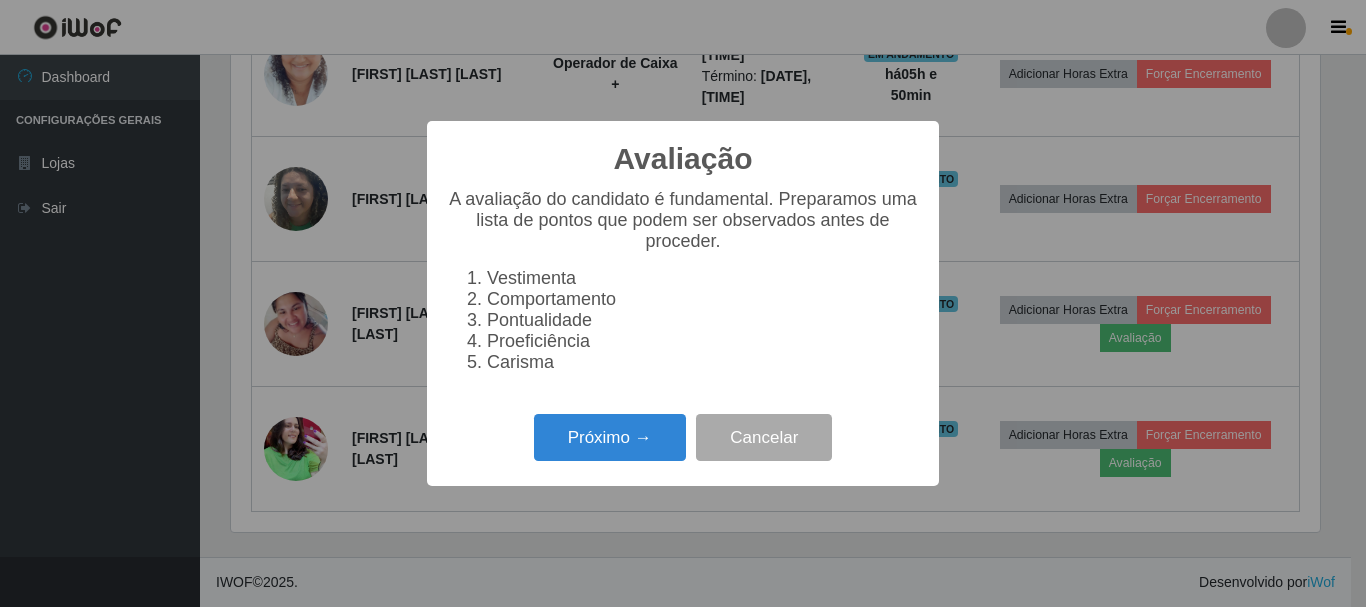 scroll, scrollTop: 999585, scrollLeft: 998911, axis: both 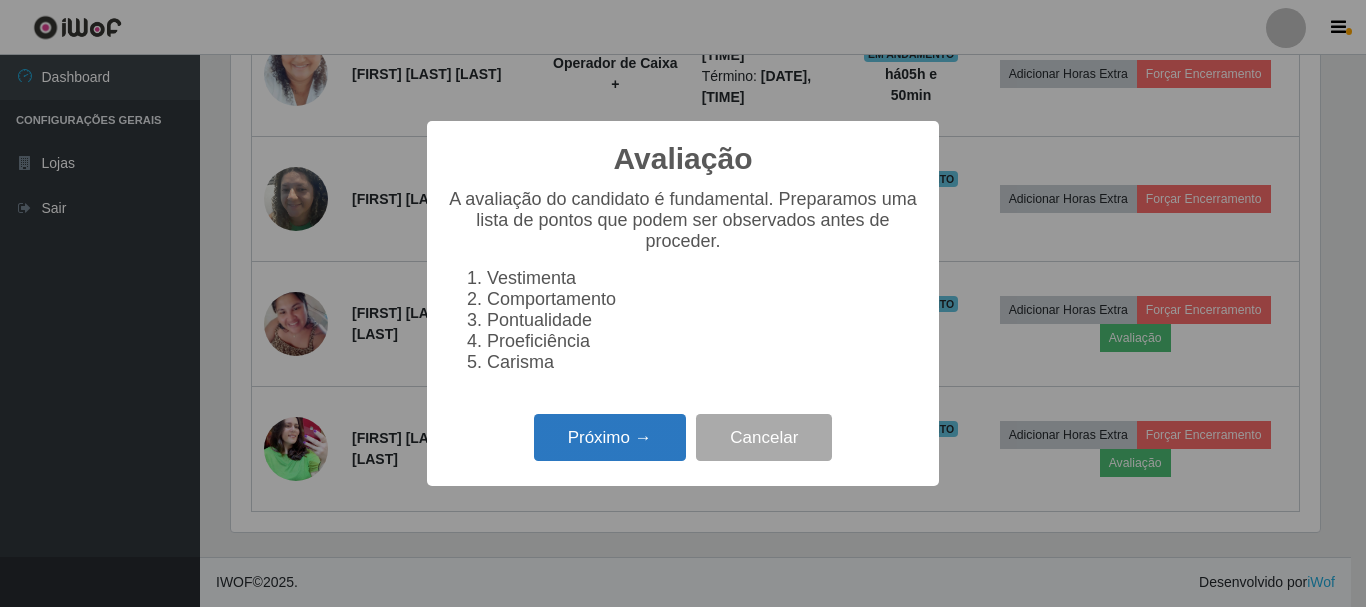 click on "Próximo →" at bounding box center (610, 437) 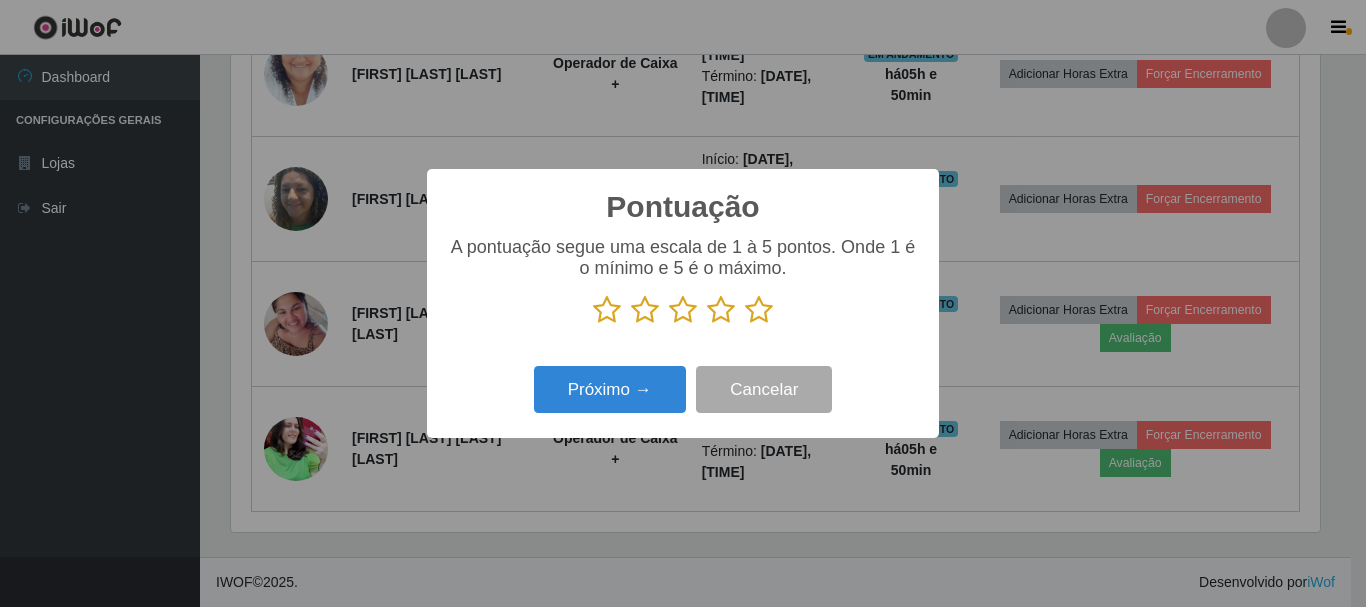 click at bounding box center [759, 310] 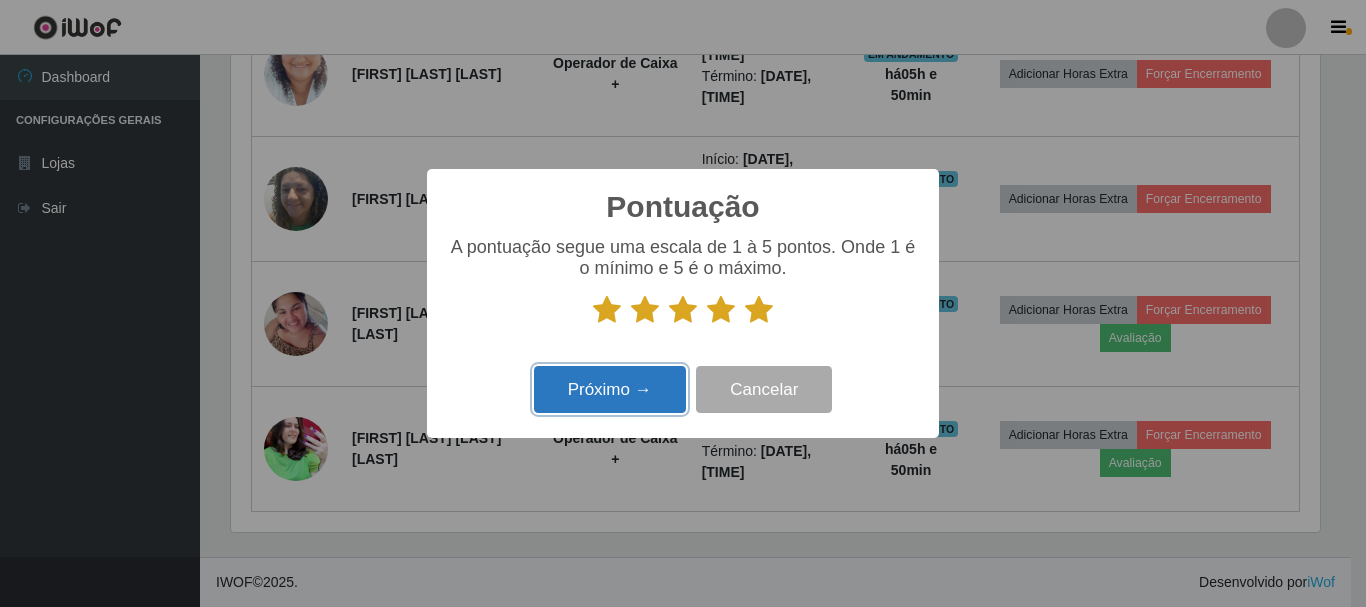 click on "Próximo →" at bounding box center (610, 389) 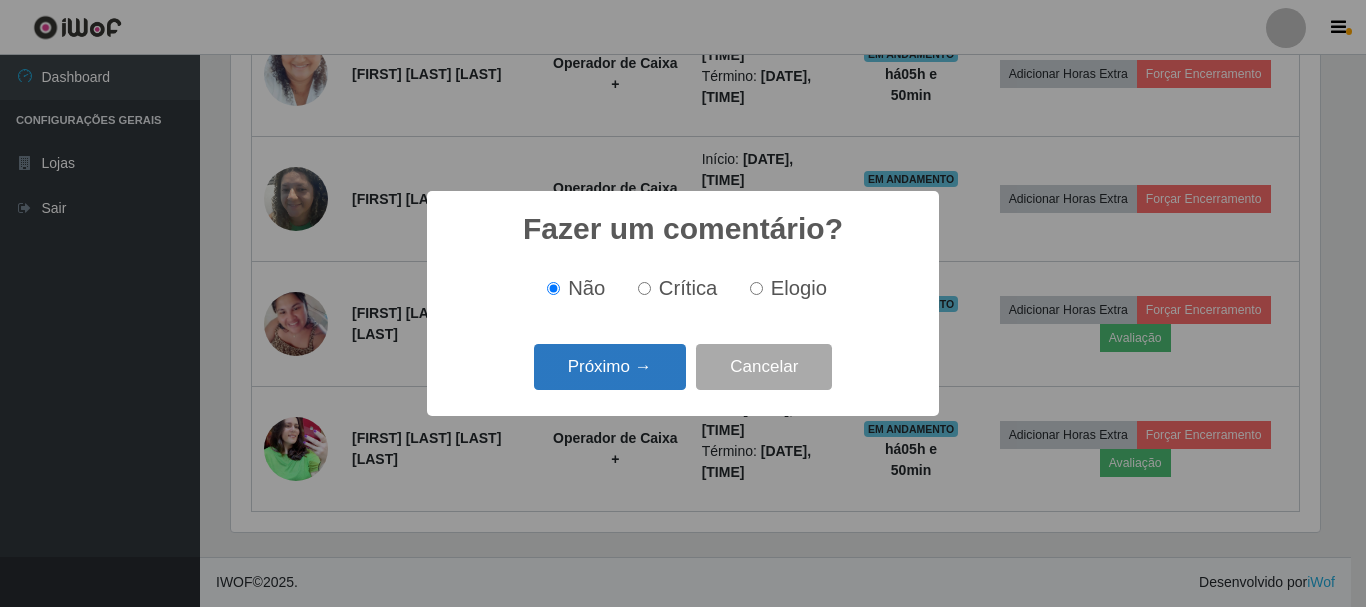 scroll, scrollTop: 999585, scrollLeft: 998911, axis: both 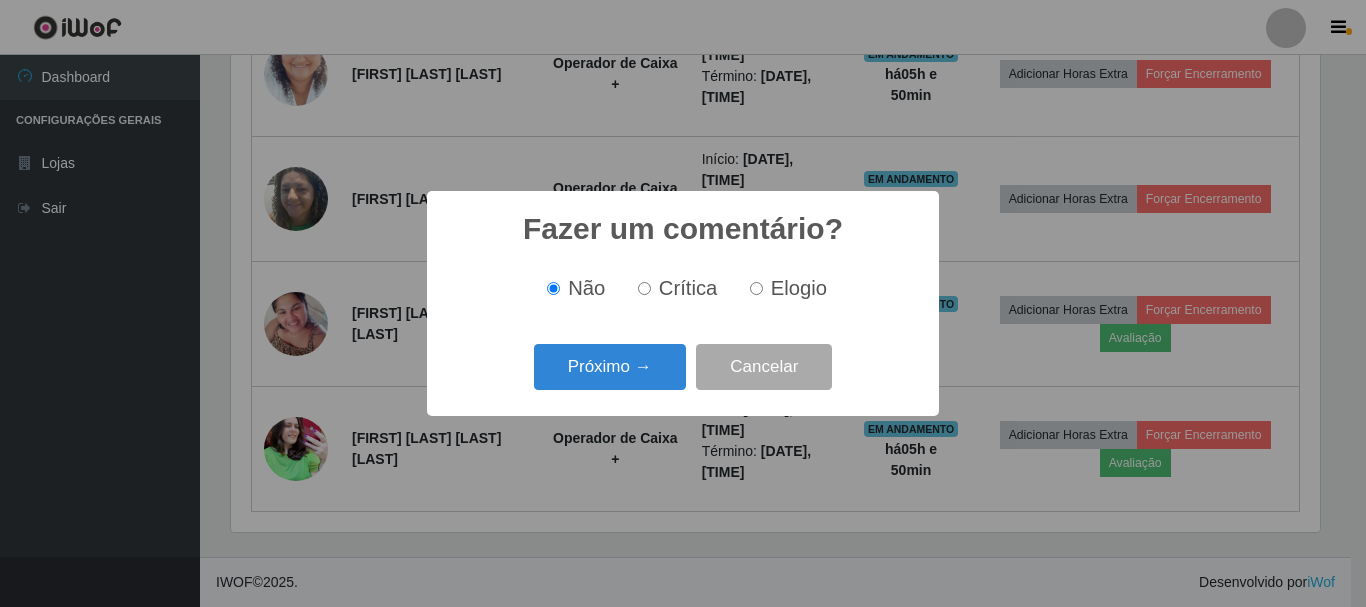 click on "Elogio" at bounding box center [756, 288] 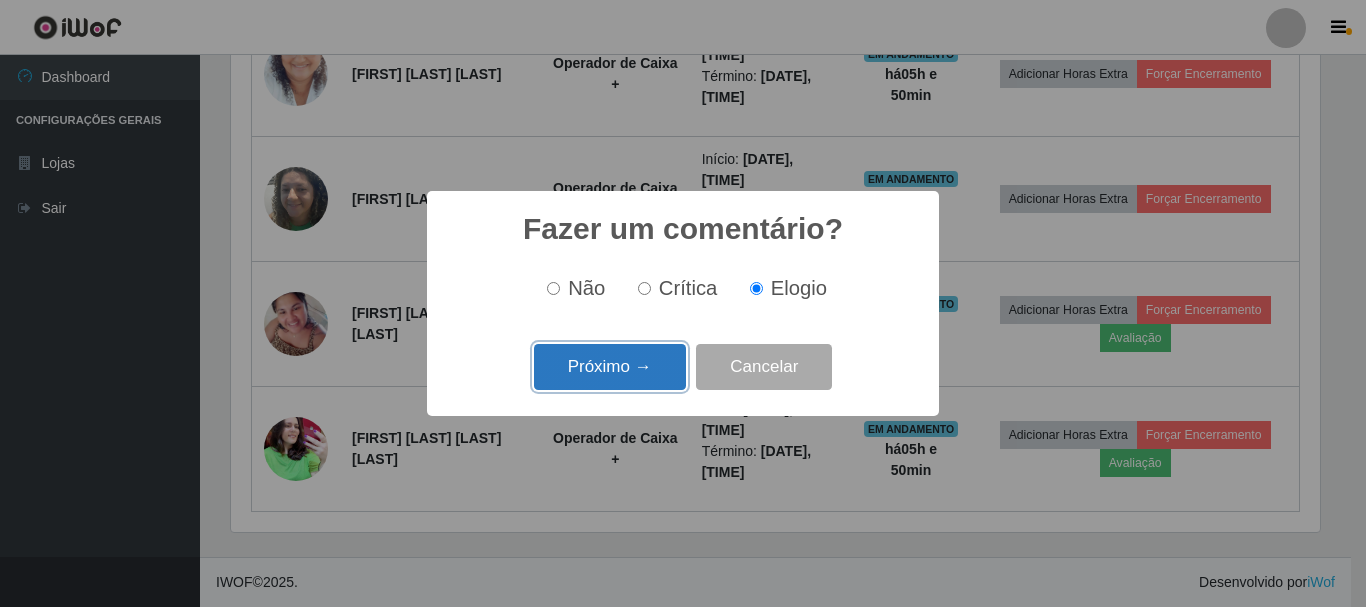 click on "Próximo →" at bounding box center [610, 367] 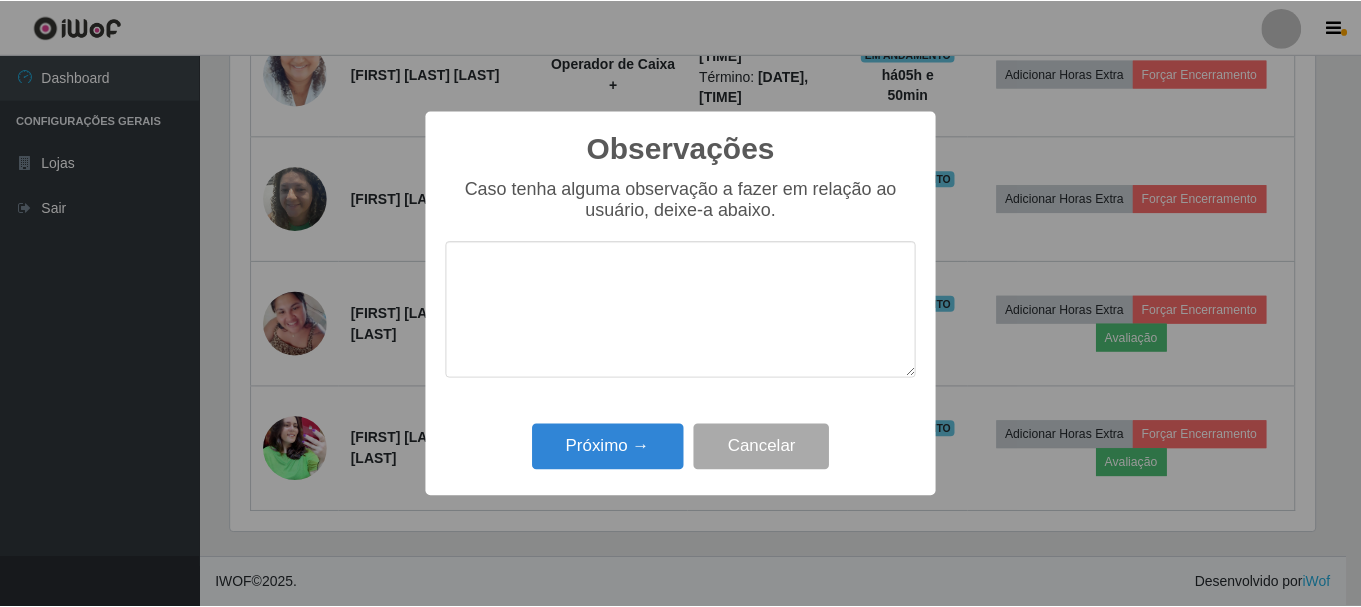 scroll, scrollTop: 999585, scrollLeft: 998911, axis: both 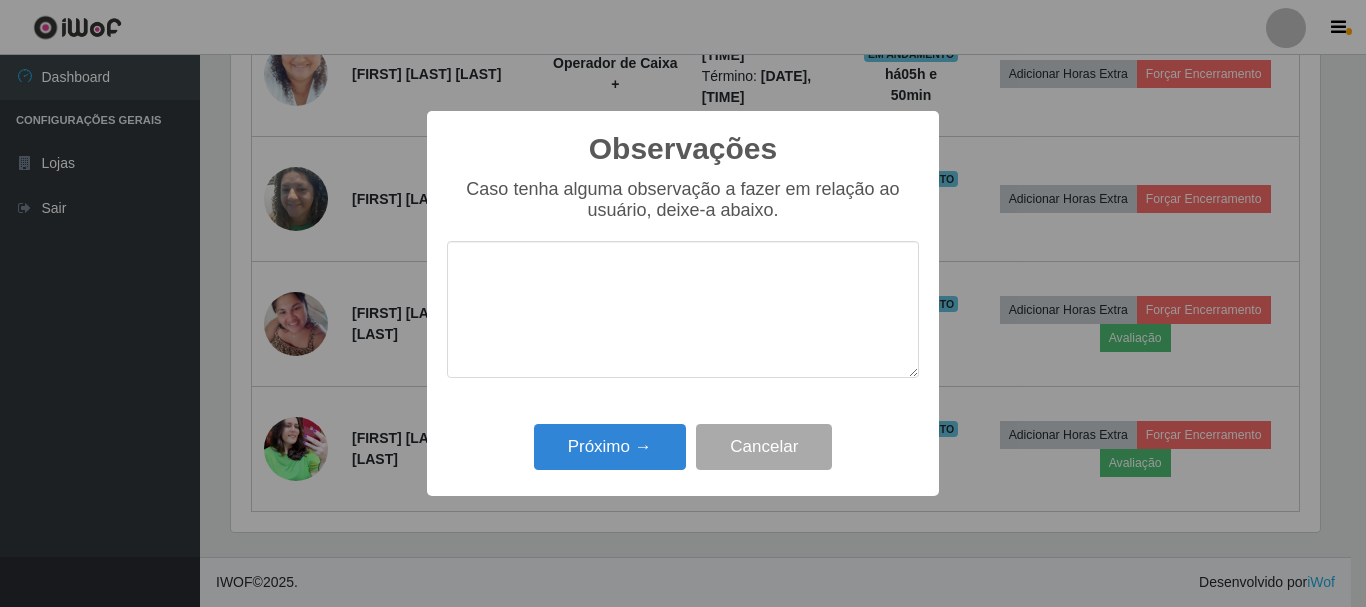 click at bounding box center (683, 309) 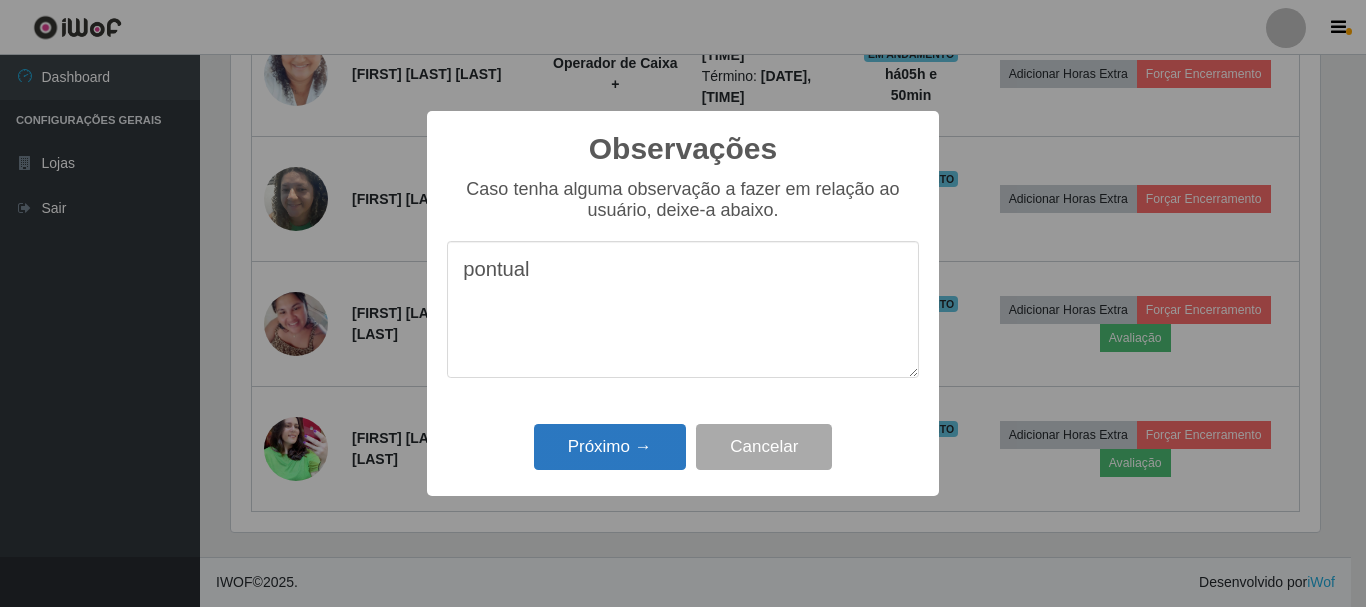 type on "pontual" 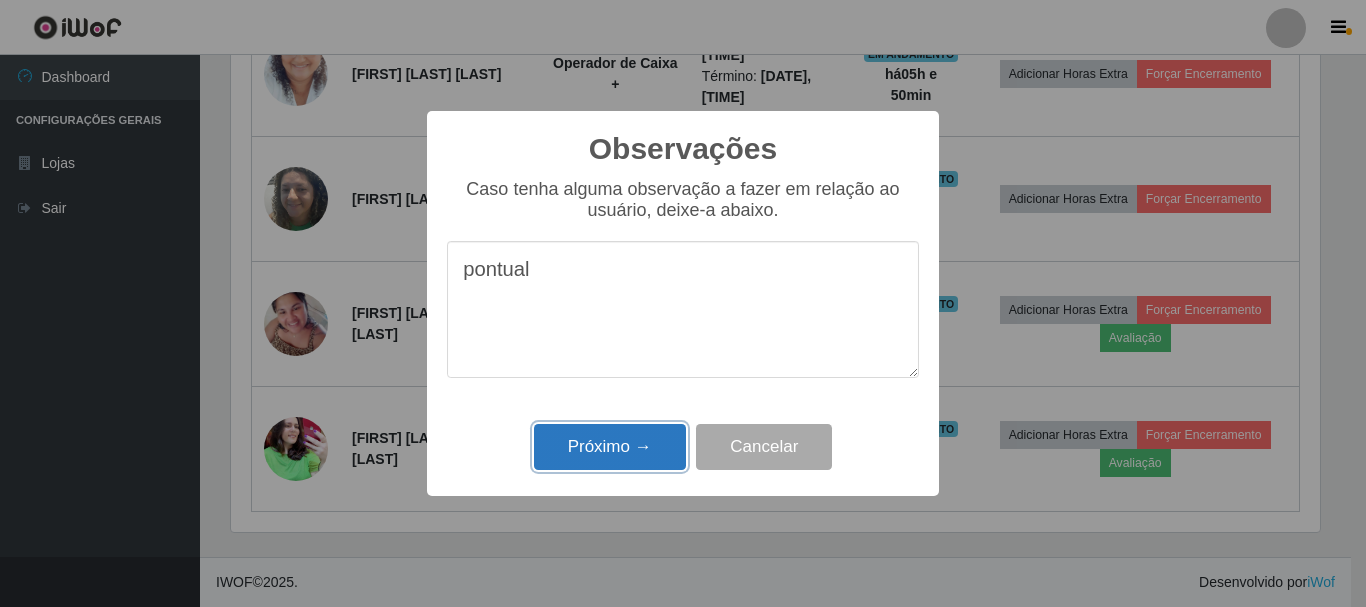 click on "Próximo →" at bounding box center (610, 447) 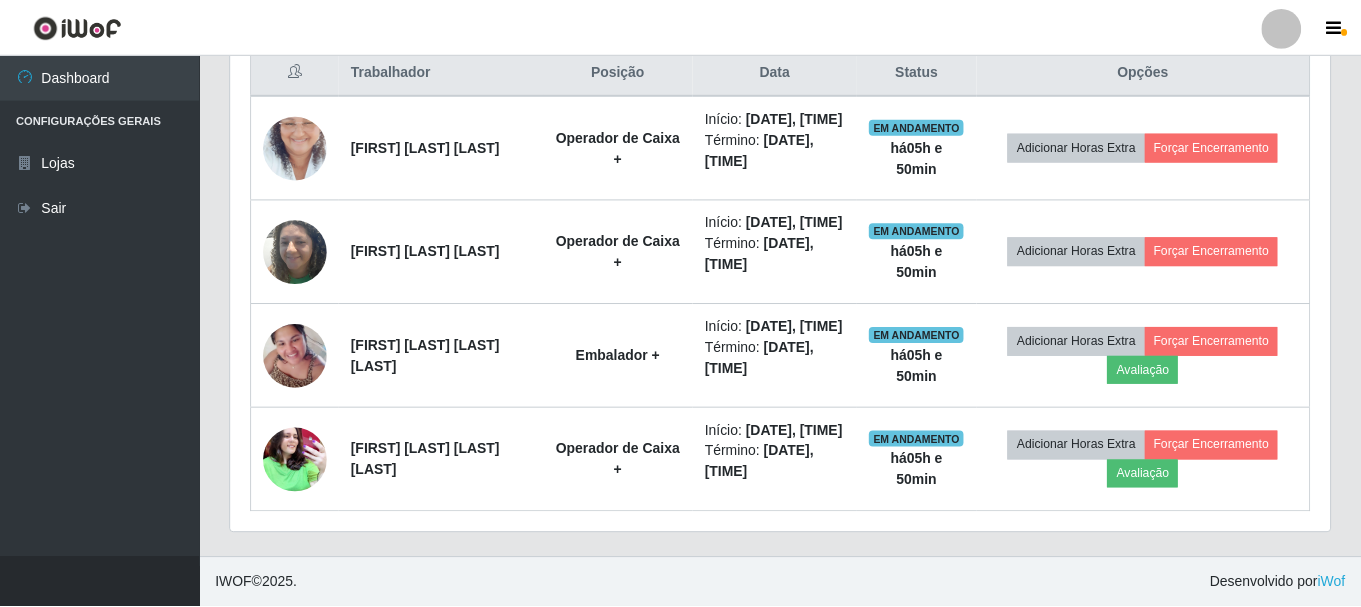 scroll, scrollTop: 999585, scrollLeft: 998901, axis: both 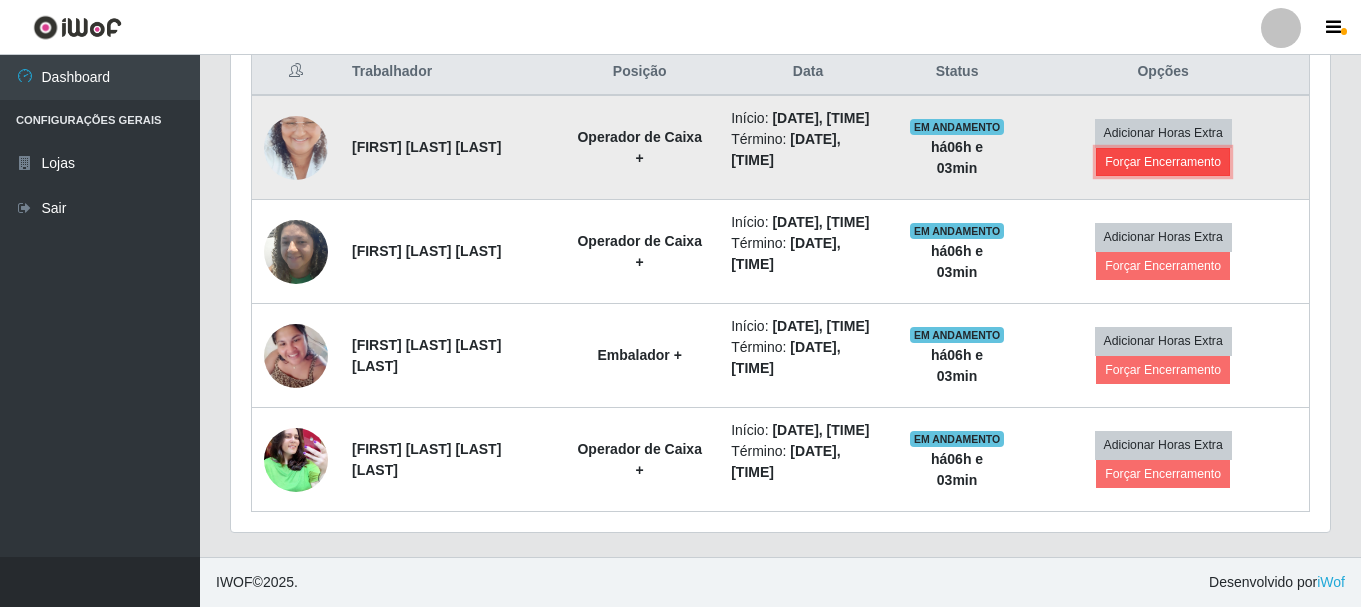 click on "Forçar Encerramento" at bounding box center (1163, 162) 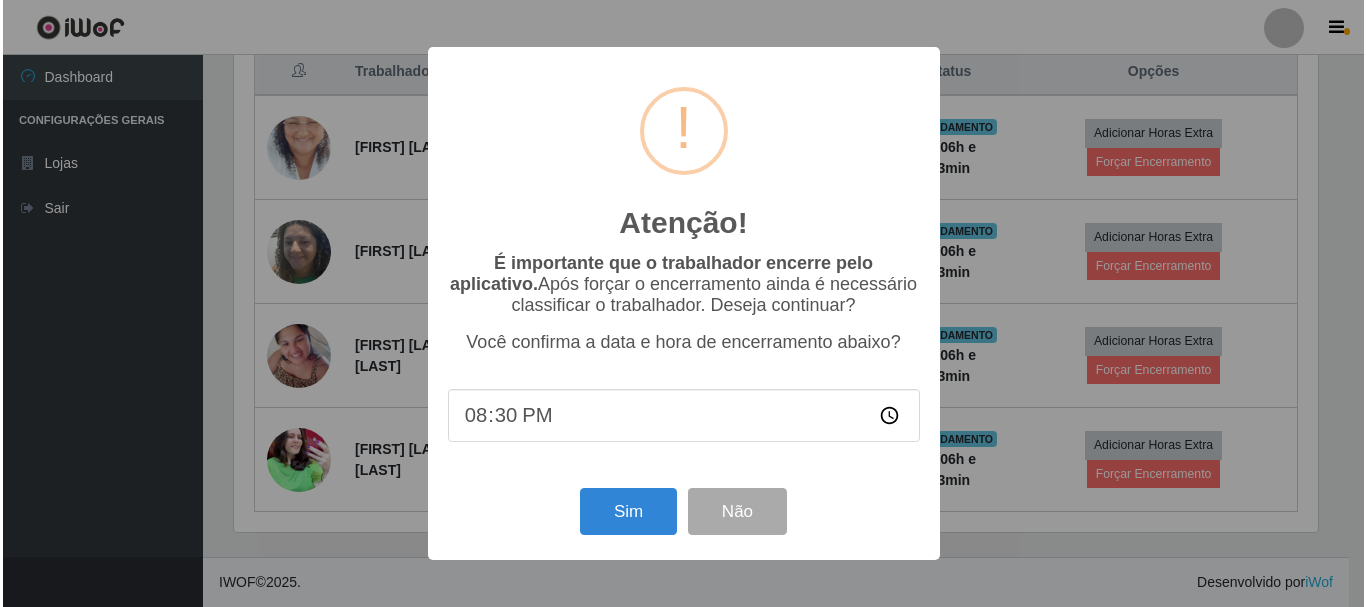 scroll, scrollTop: 999585, scrollLeft: 998911, axis: both 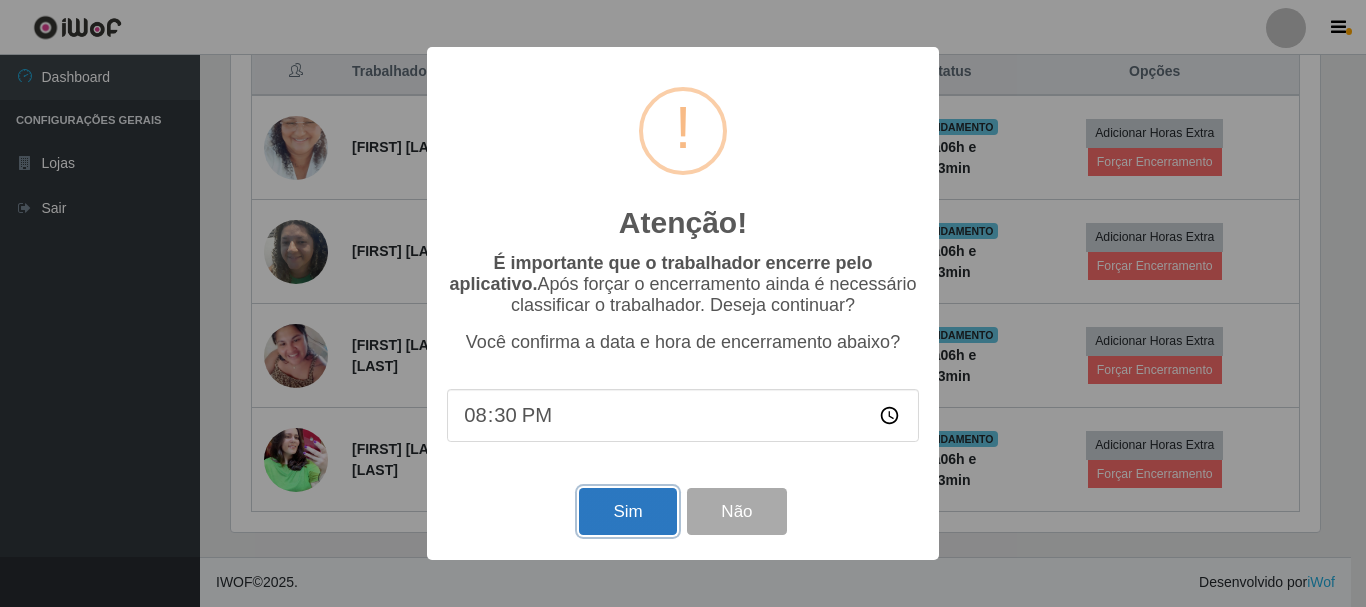 click on "Sim" at bounding box center [627, 511] 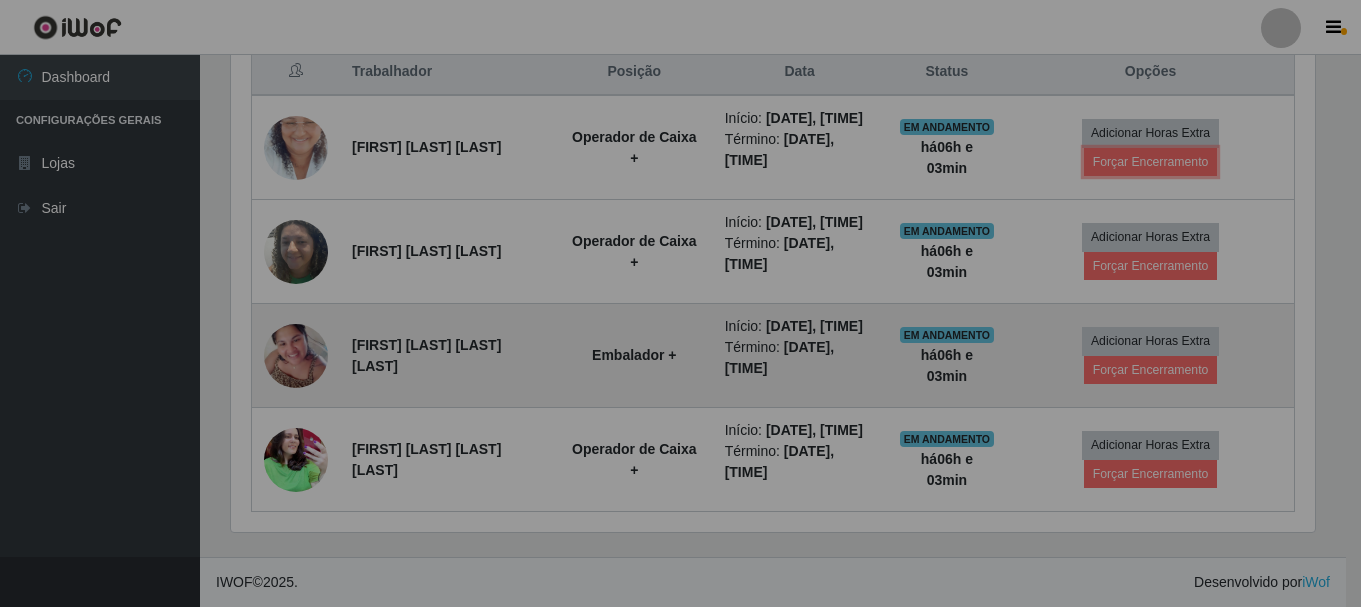 scroll, scrollTop: 999585, scrollLeft: 998901, axis: both 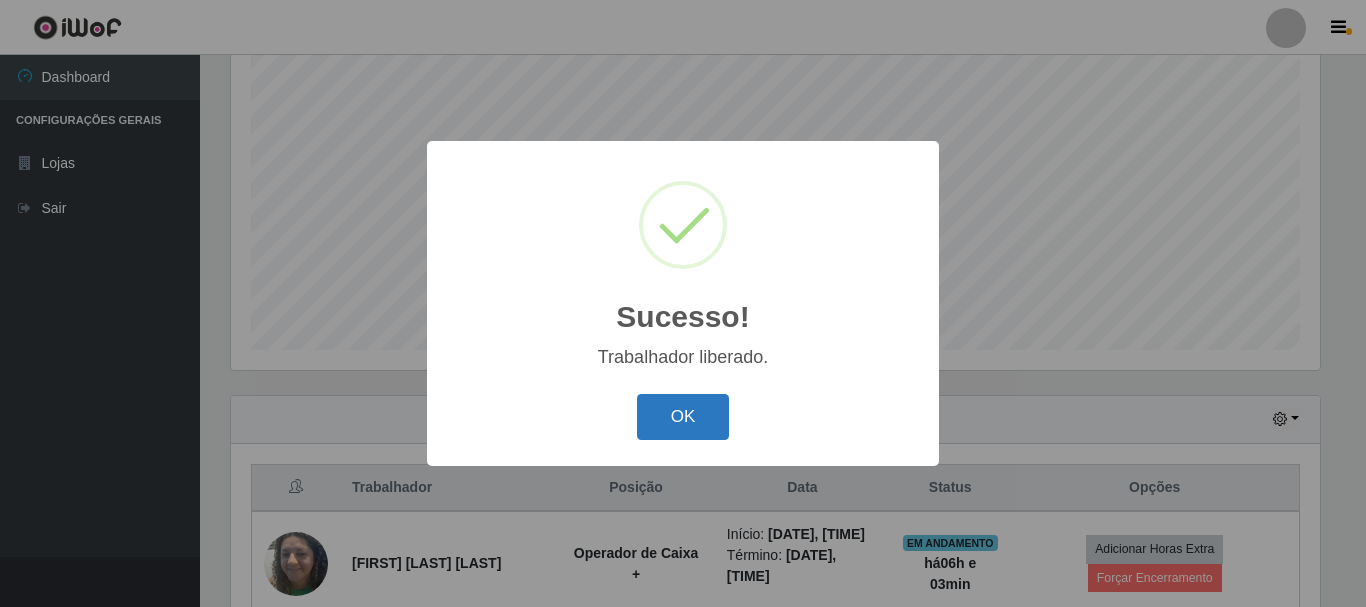 click on "OK" at bounding box center (683, 417) 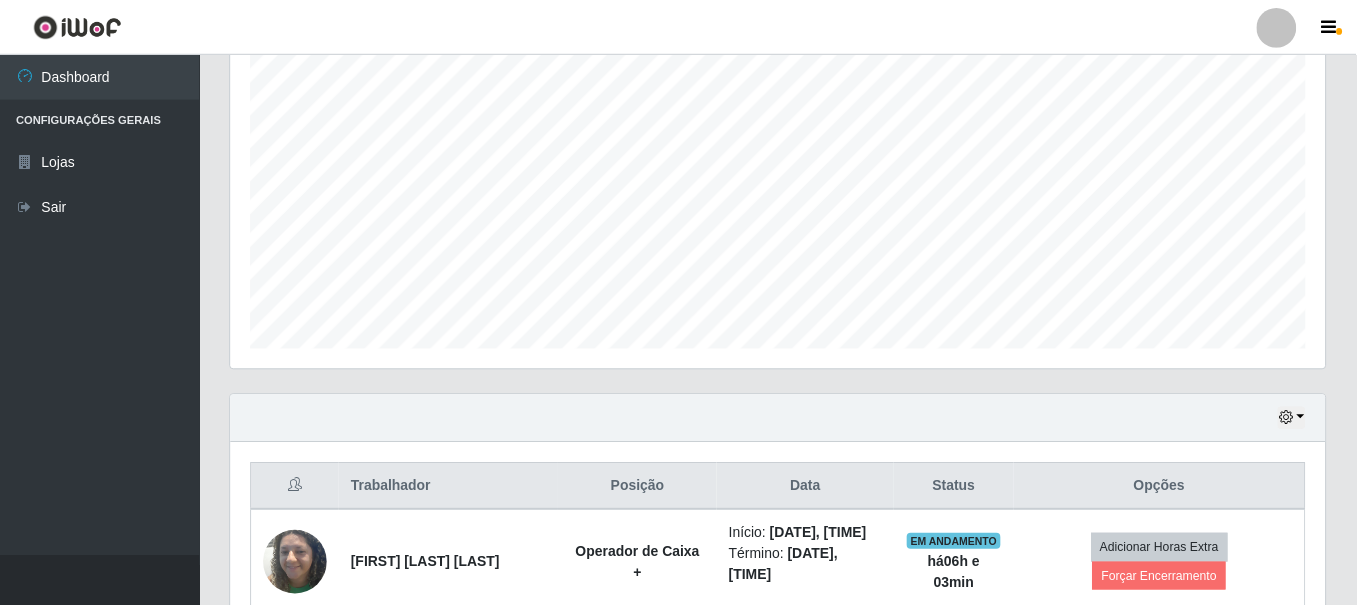 scroll, scrollTop: 999585, scrollLeft: 998901, axis: both 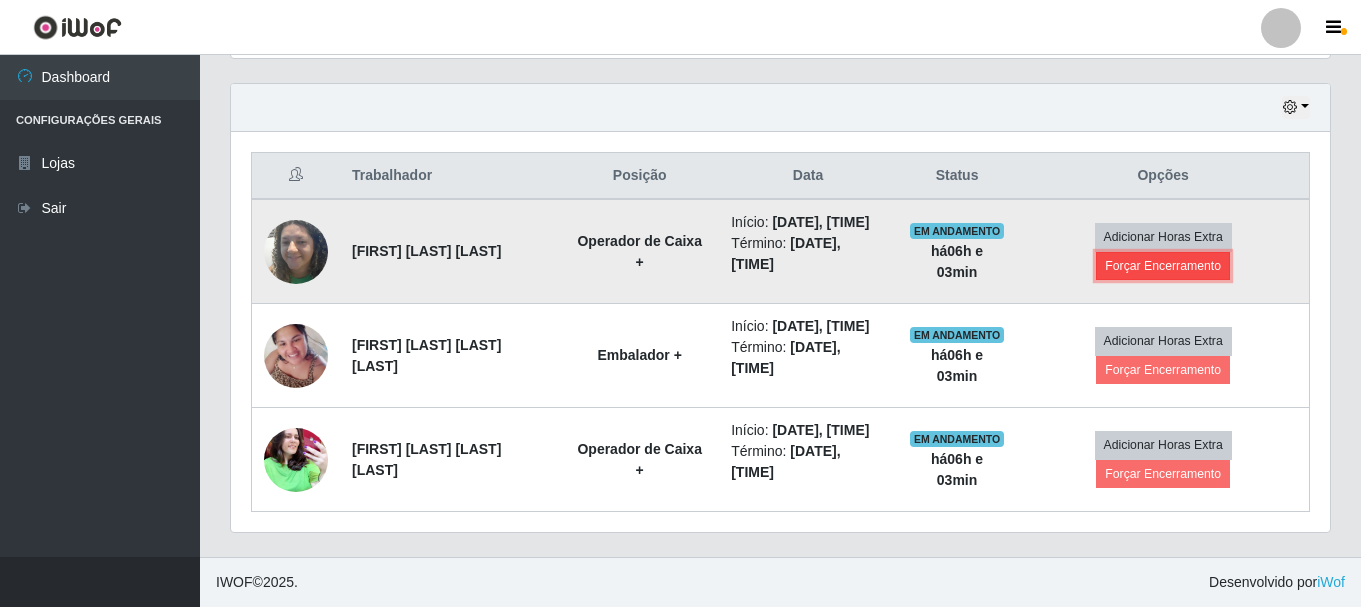 click on "Forçar Encerramento" at bounding box center (1163, 266) 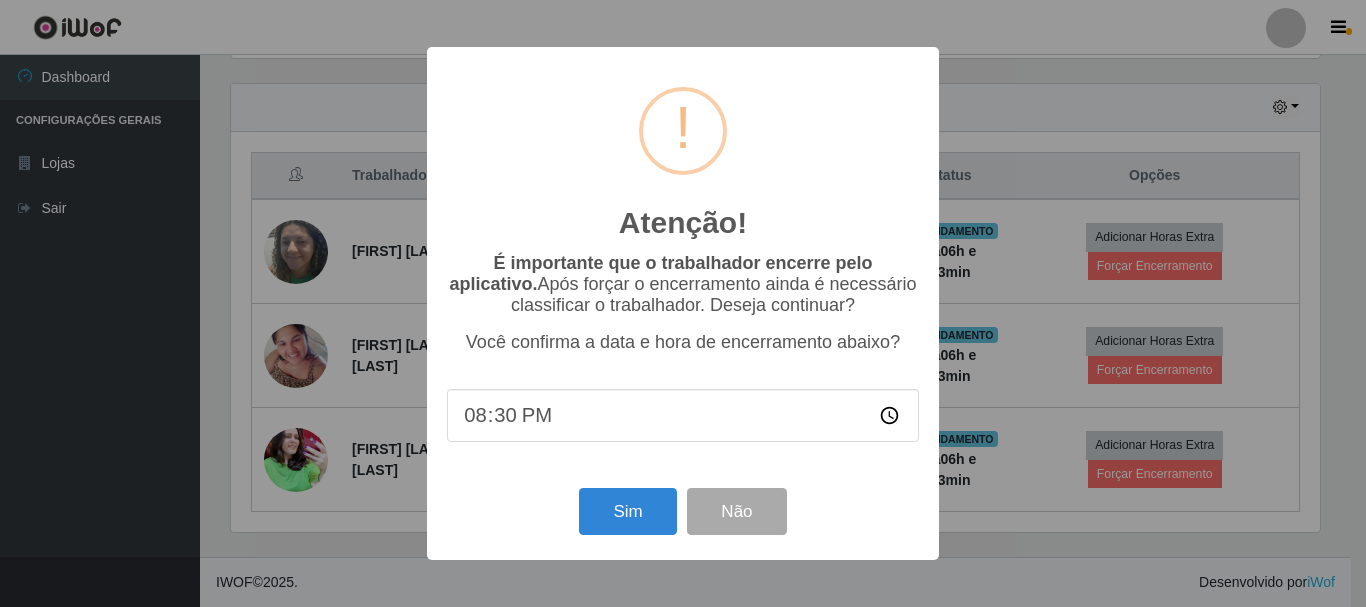 scroll, scrollTop: 999585, scrollLeft: 998911, axis: both 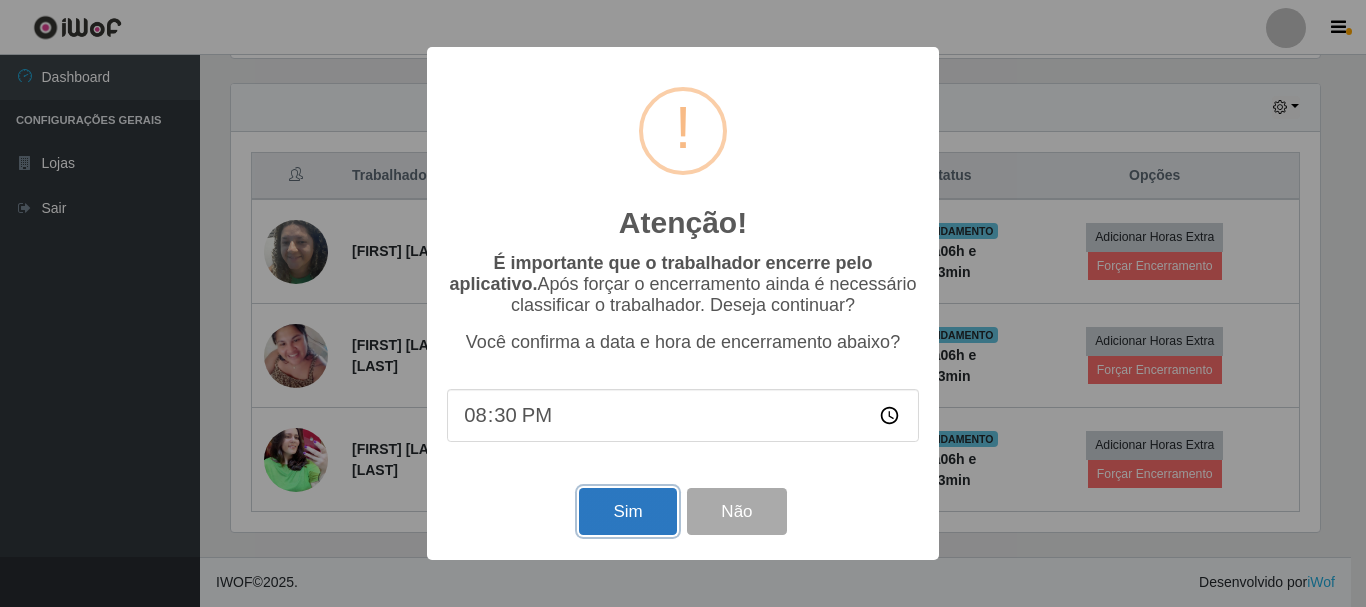 click on "Sim" at bounding box center (627, 511) 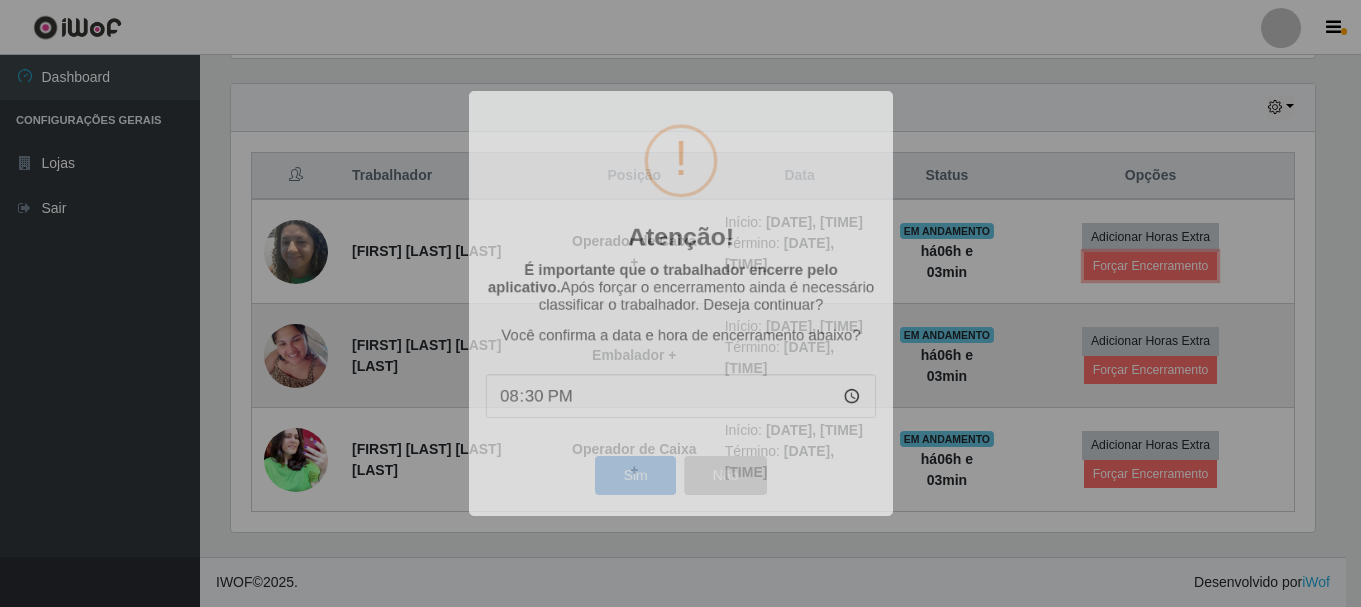 scroll, scrollTop: 999585, scrollLeft: 998901, axis: both 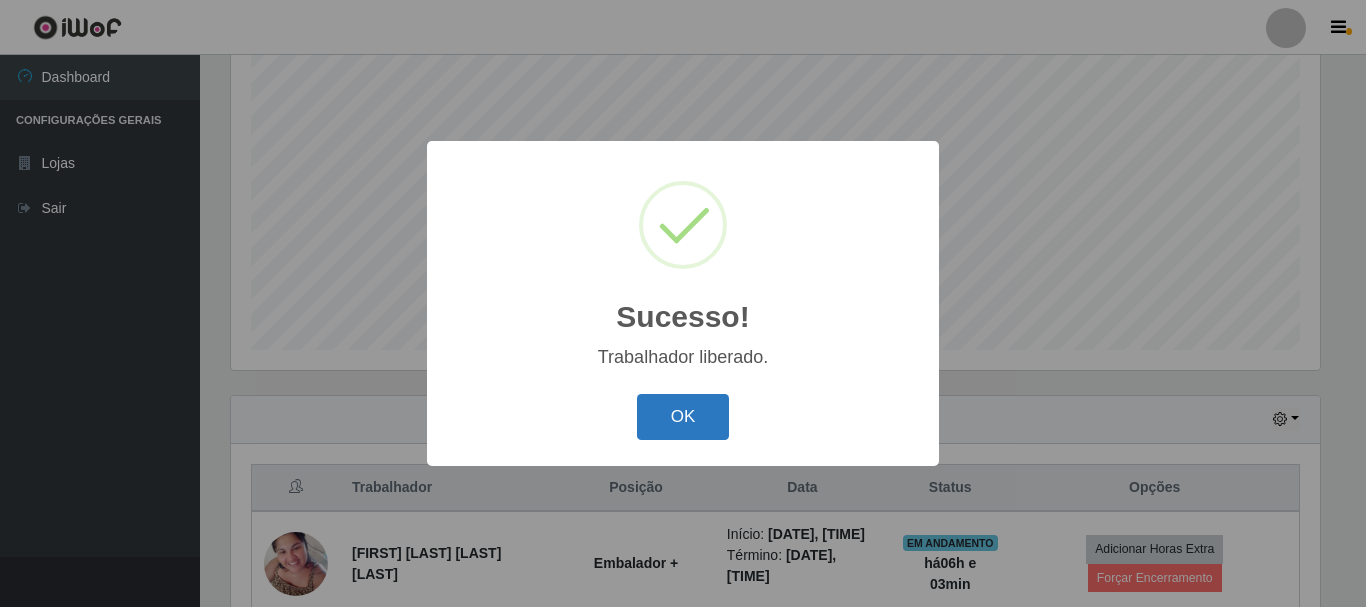 click on "OK" at bounding box center [683, 417] 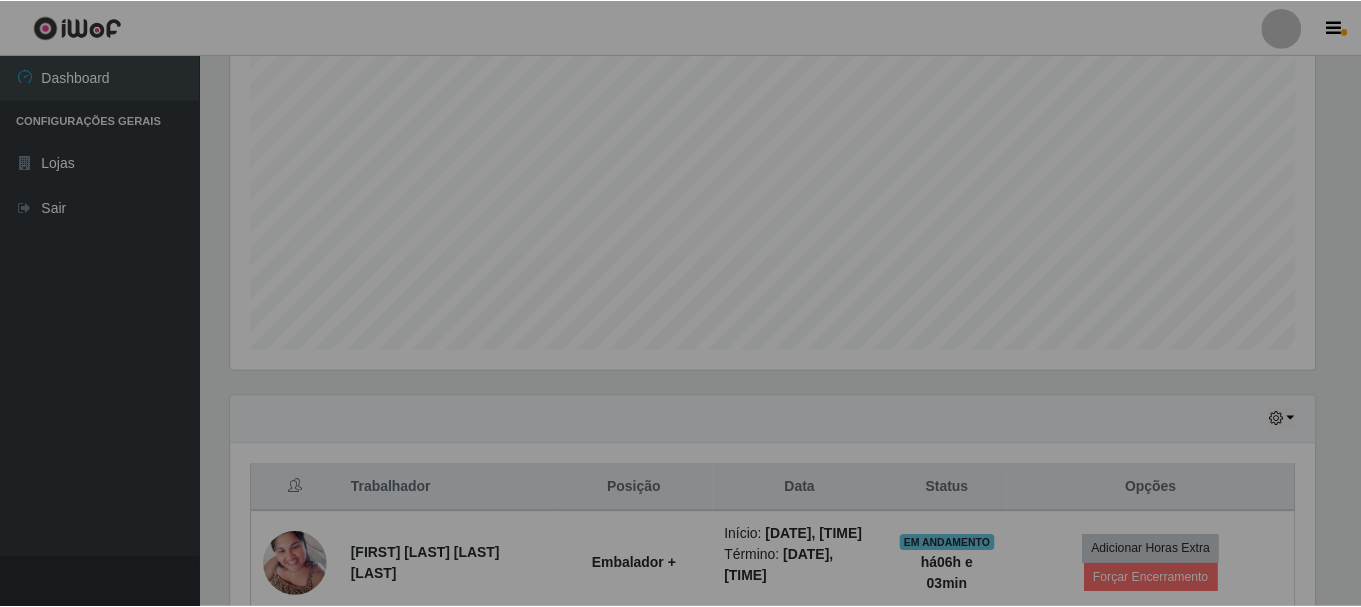 scroll, scrollTop: 371, scrollLeft: 0, axis: vertical 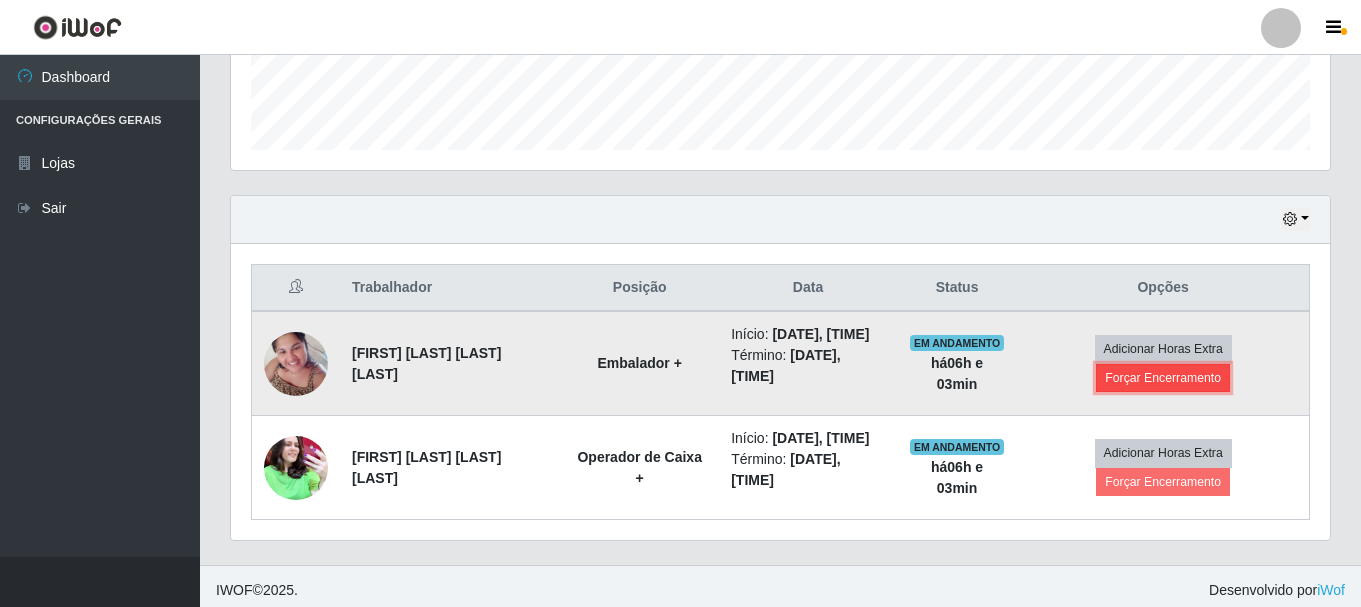 click on "Forçar Encerramento" at bounding box center (1163, 378) 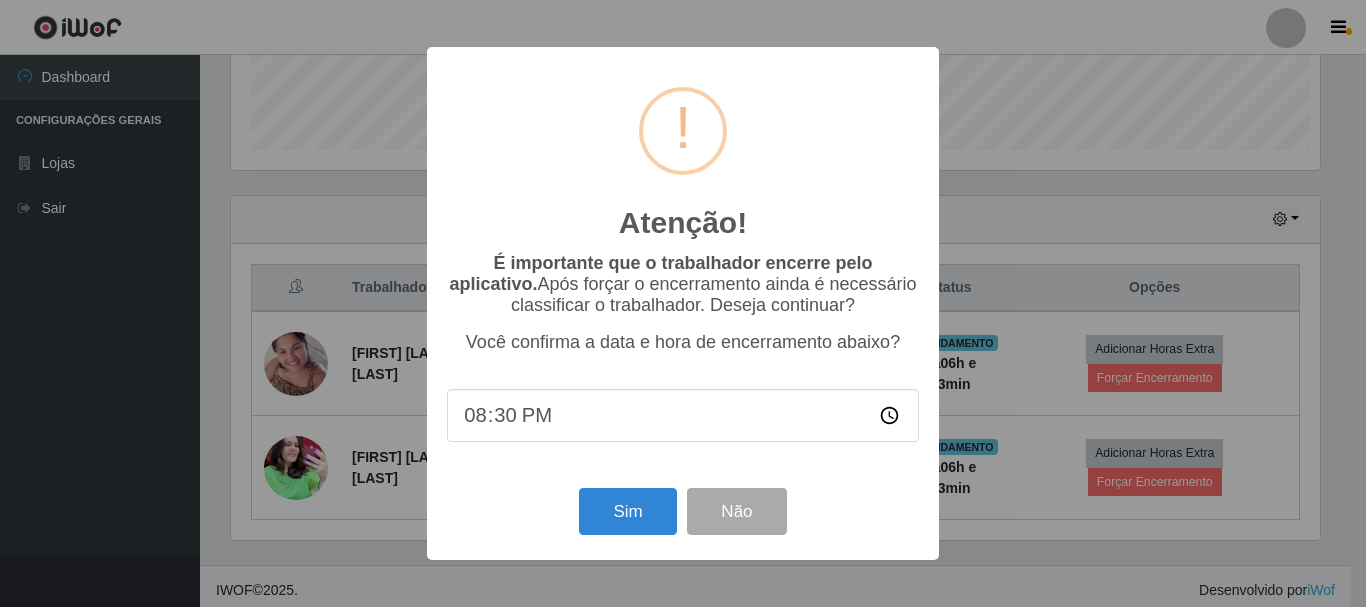 scroll, scrollTop: 999585, scrollLeft: 998911, axis: both 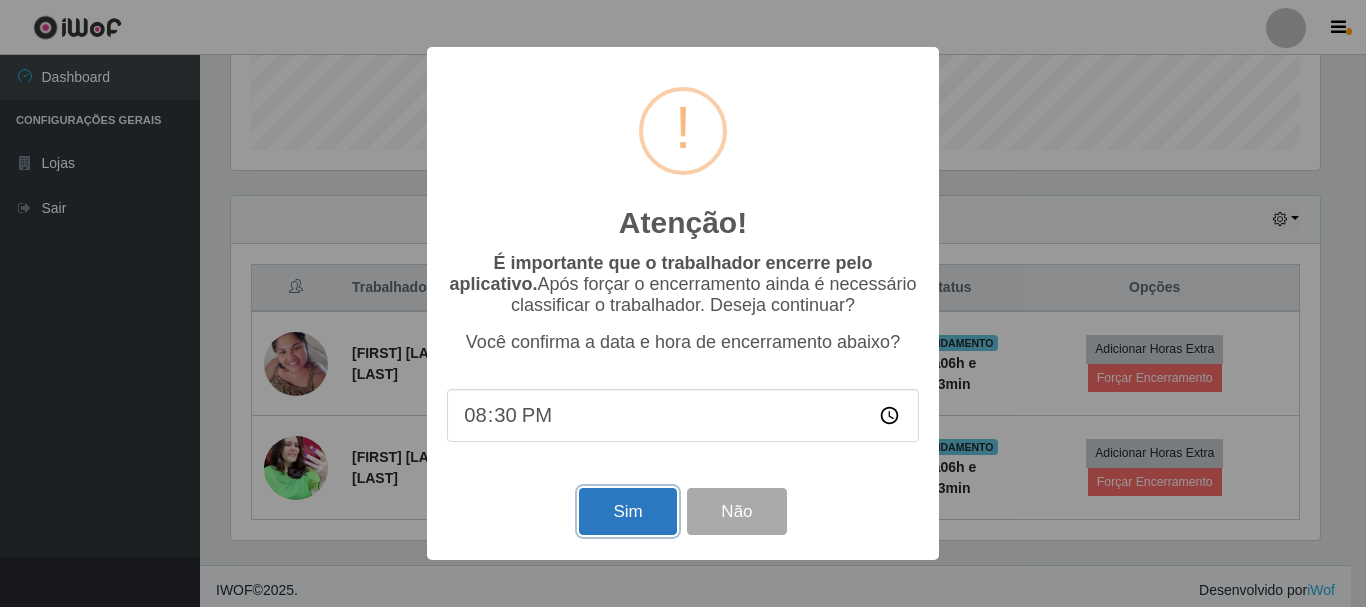 click on "Sim" at bounding box center (627, 511) 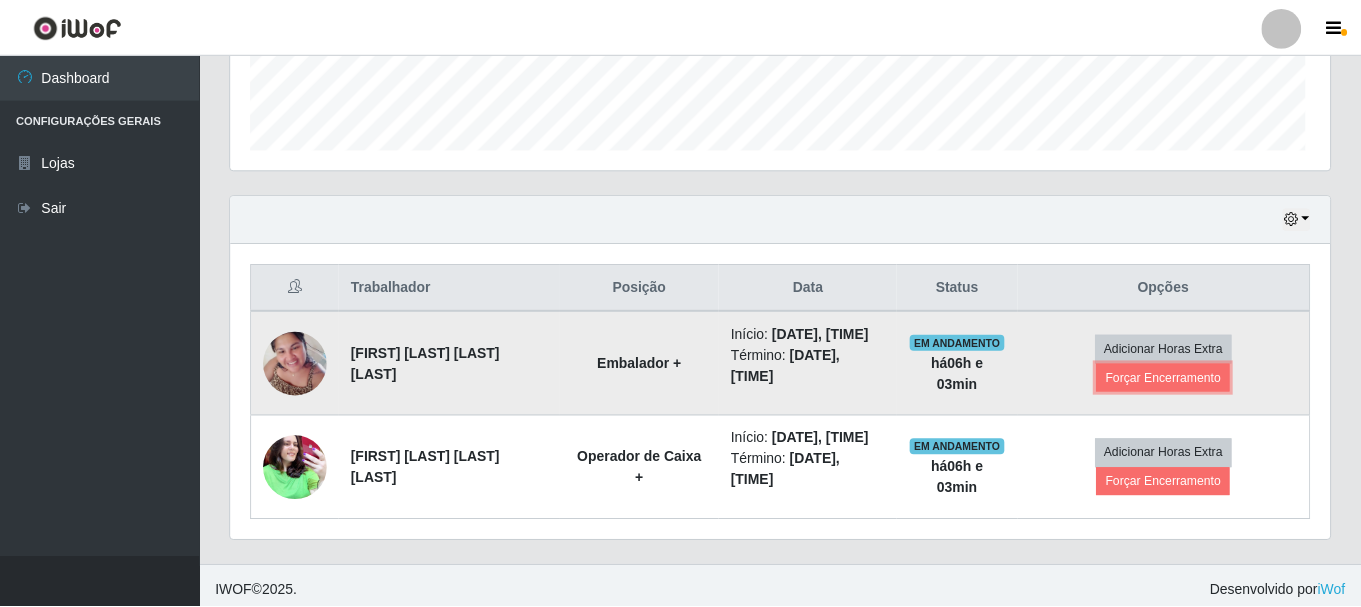 scroll, scrollTop: 999585, scrollLeft: 998901, axis: both 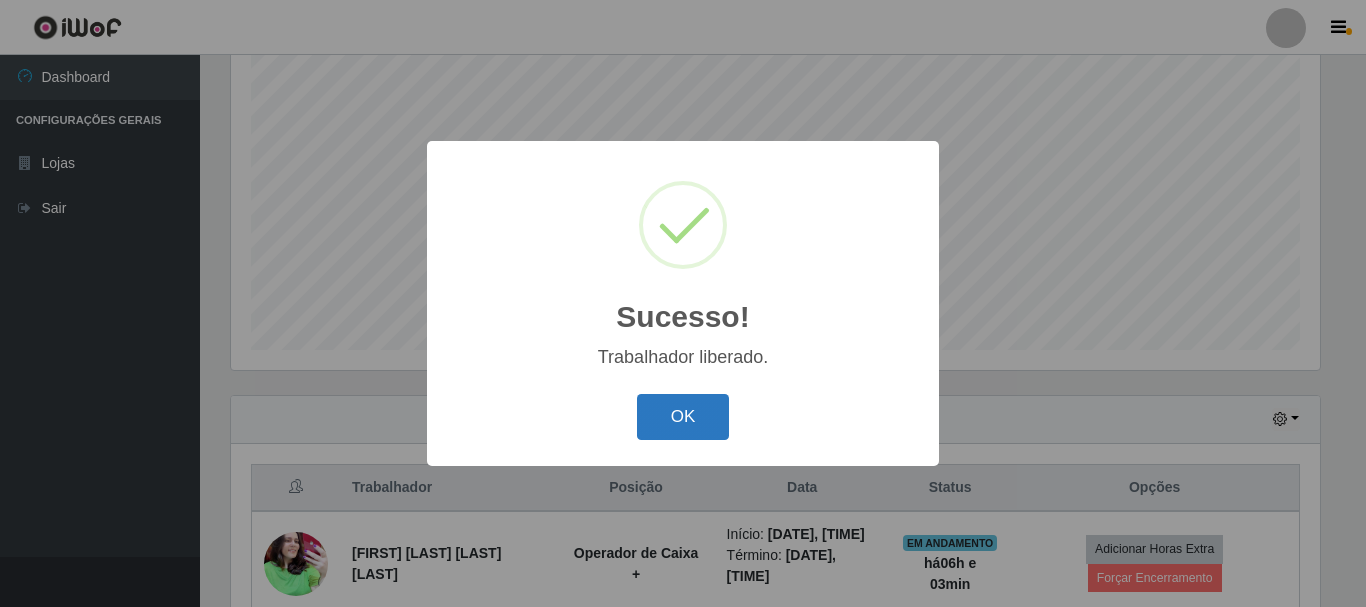 click on "OK" at bounding box center [683, 417] 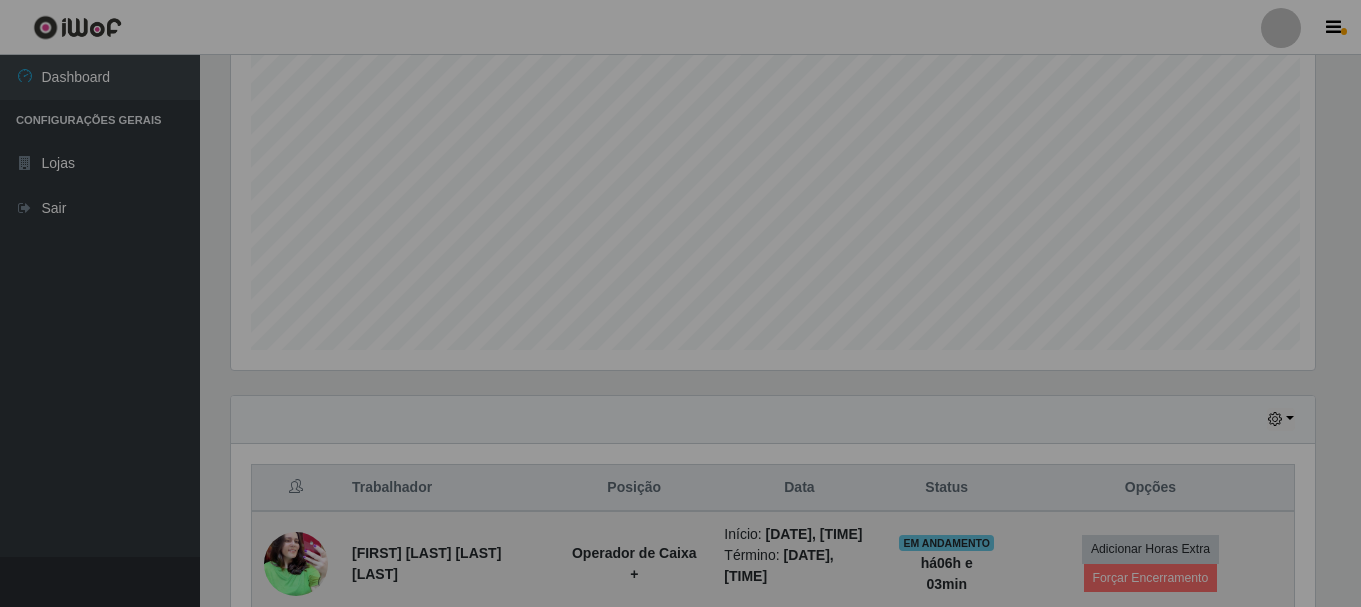 scroll, scrollTop: 395, scrollLeft: 0, axis: vertical 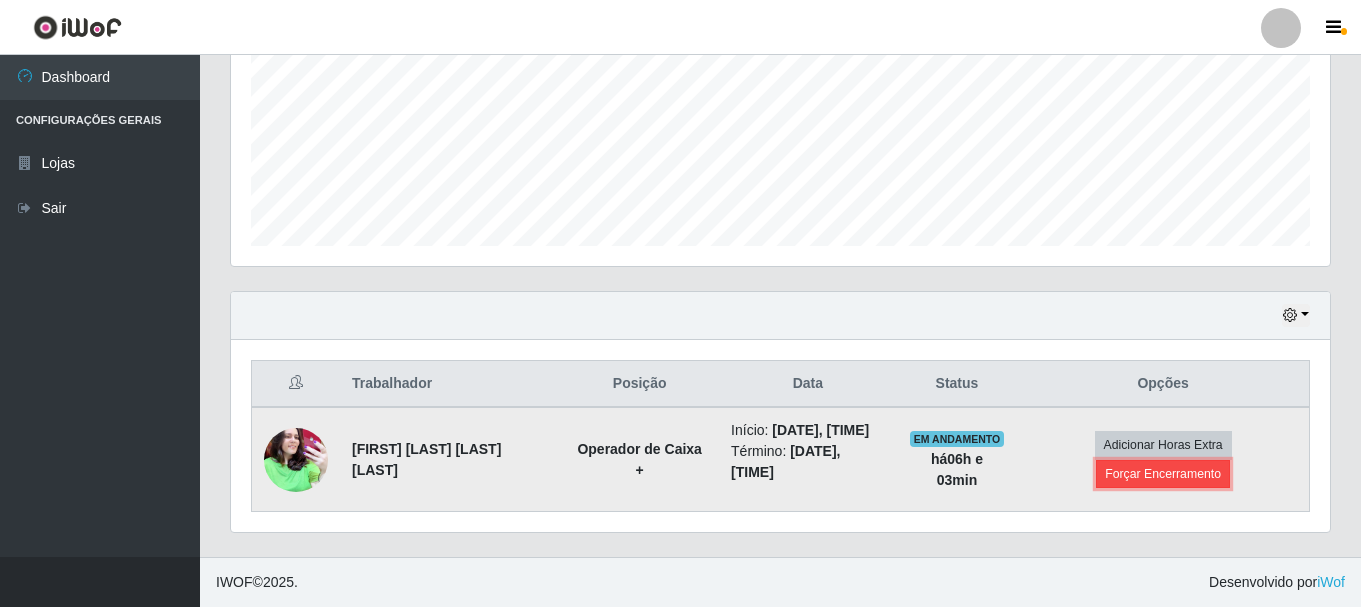 click on "Forçar Encerramento" at bounding box center (1163, 474) 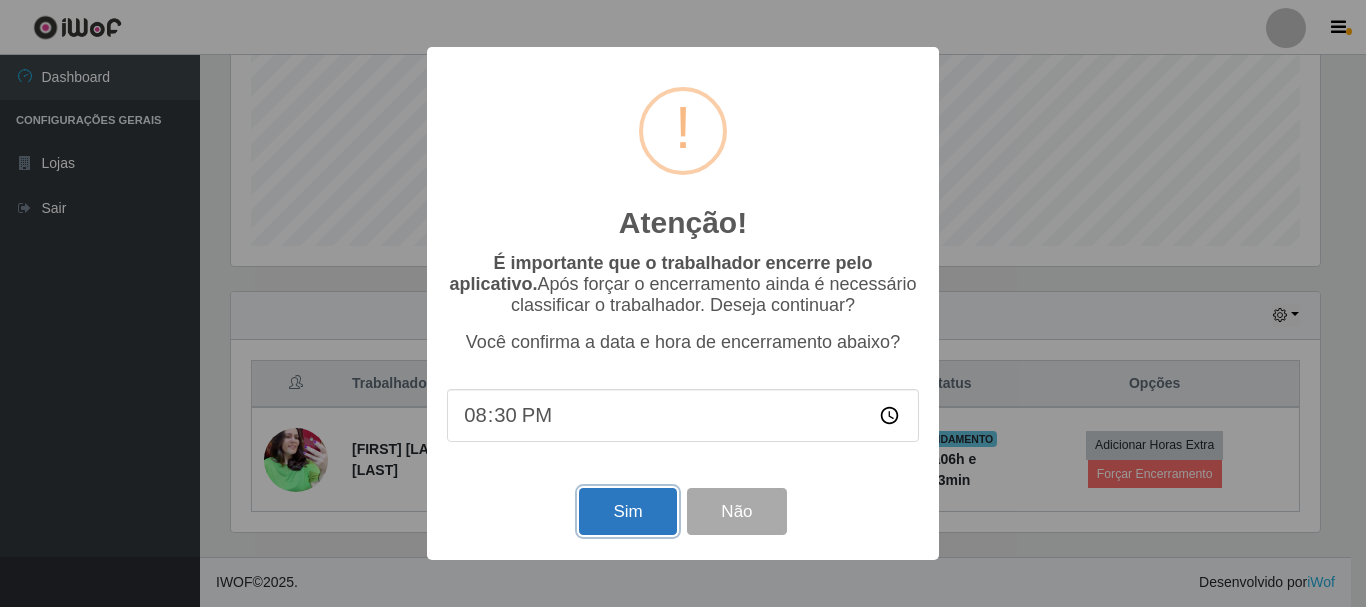 click on "Sim" at bounding box center (627, 511) 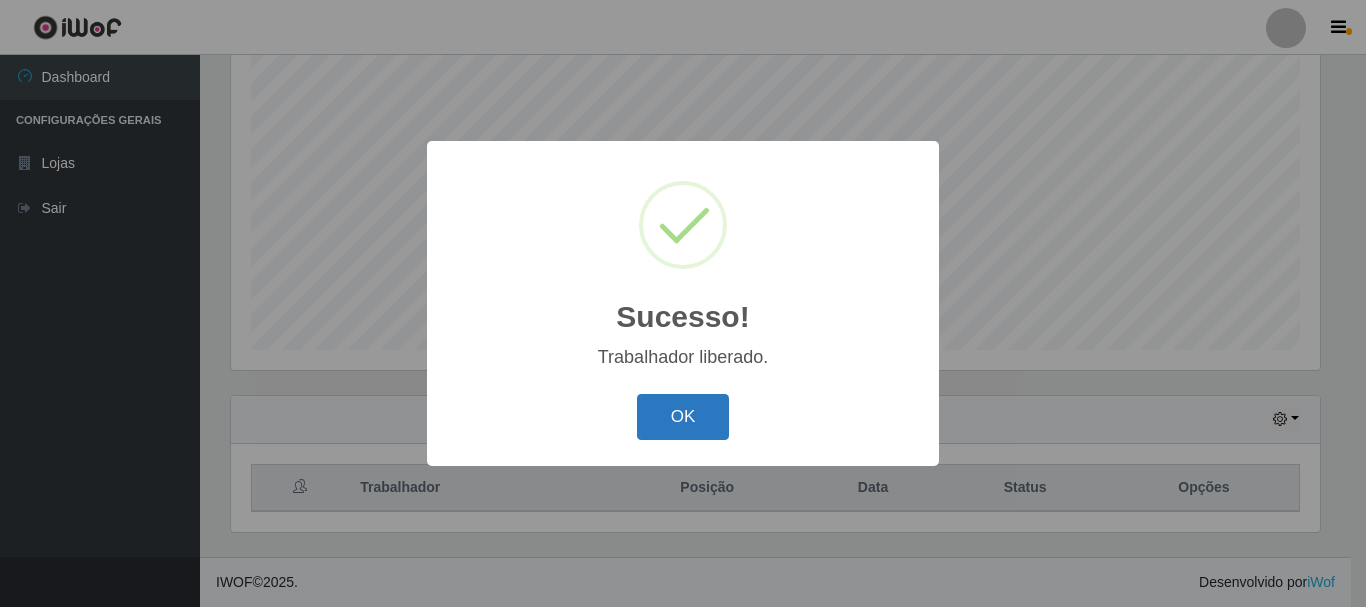 click on "OK" at bounding box center [683, 417] 